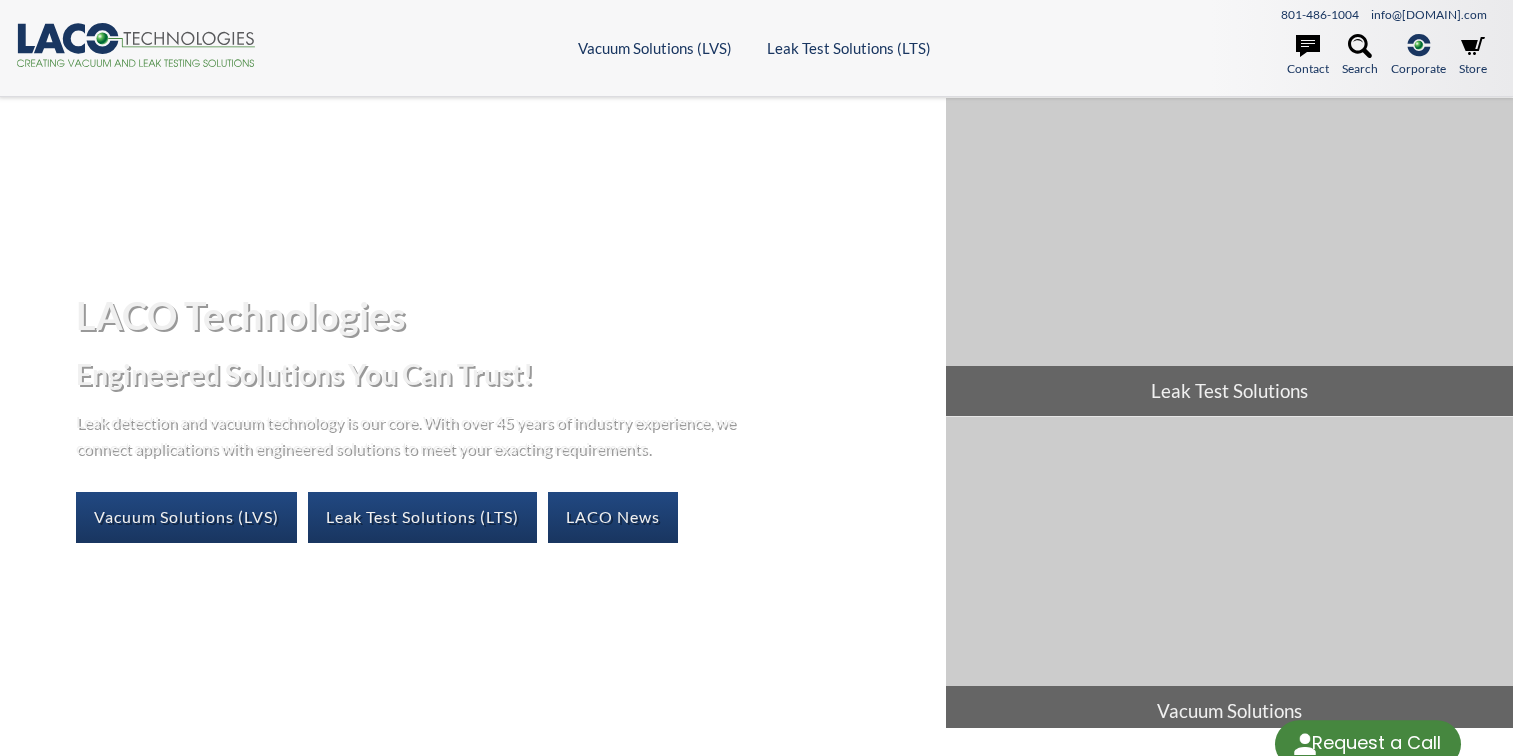 scroll, scrollTop: 0, scrollLeft: 0, axis: both 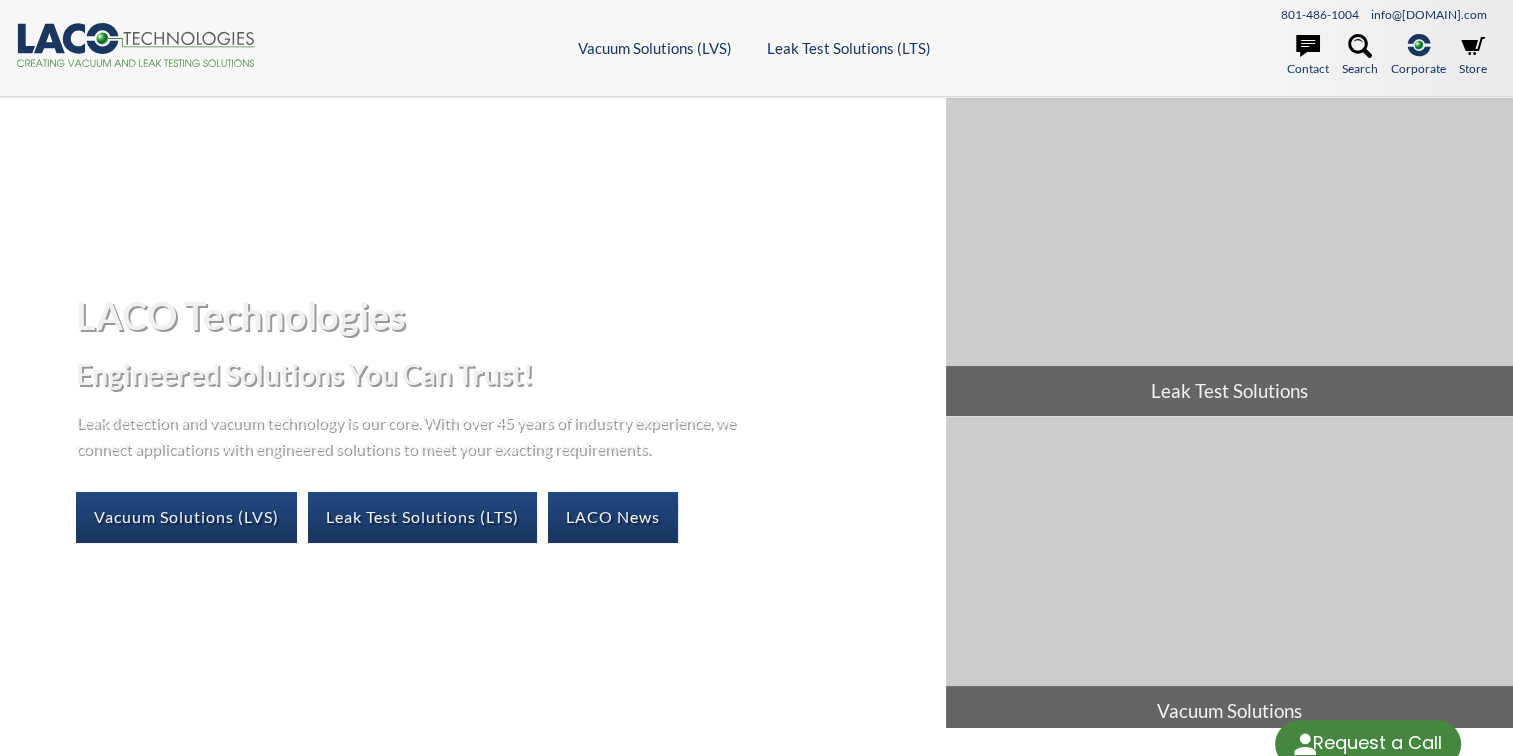 select 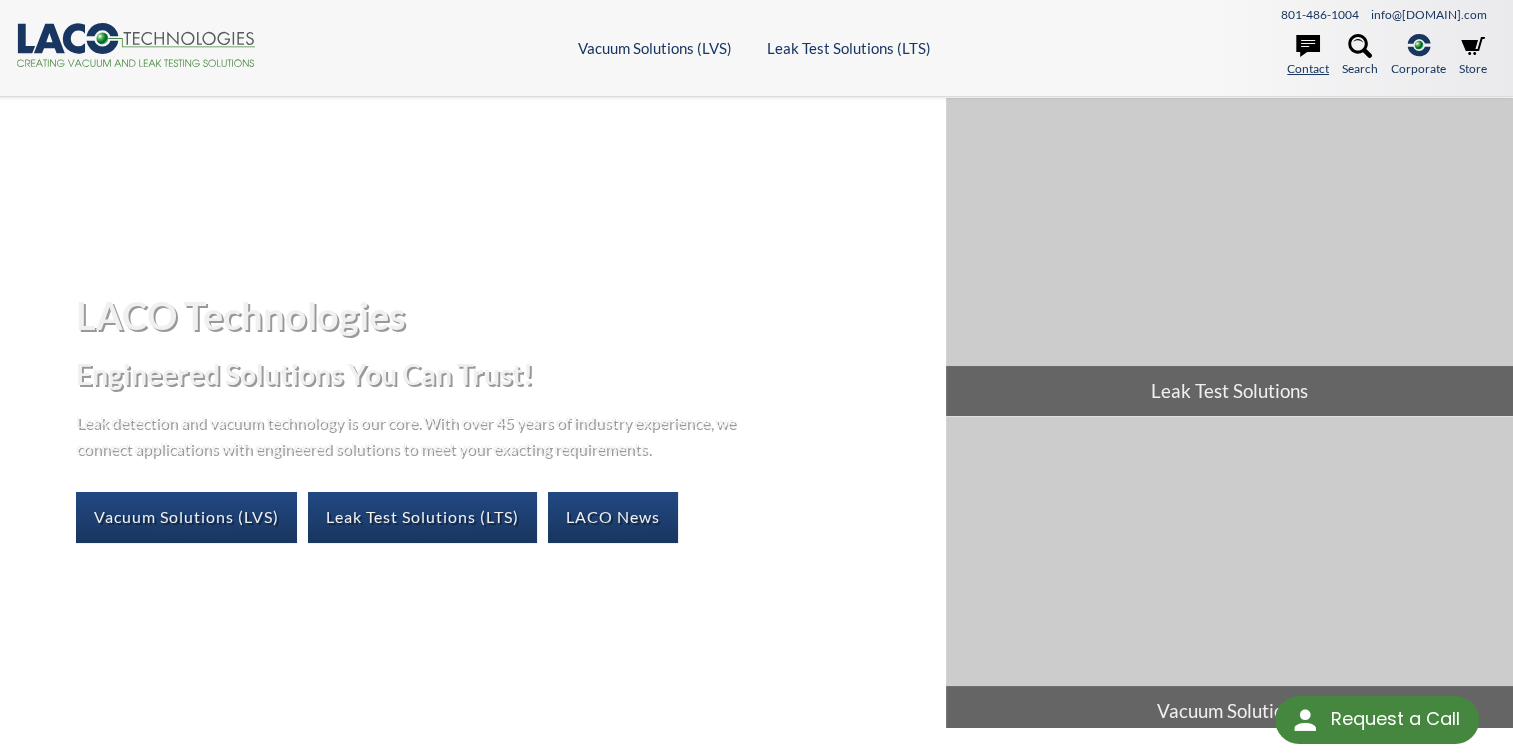 click 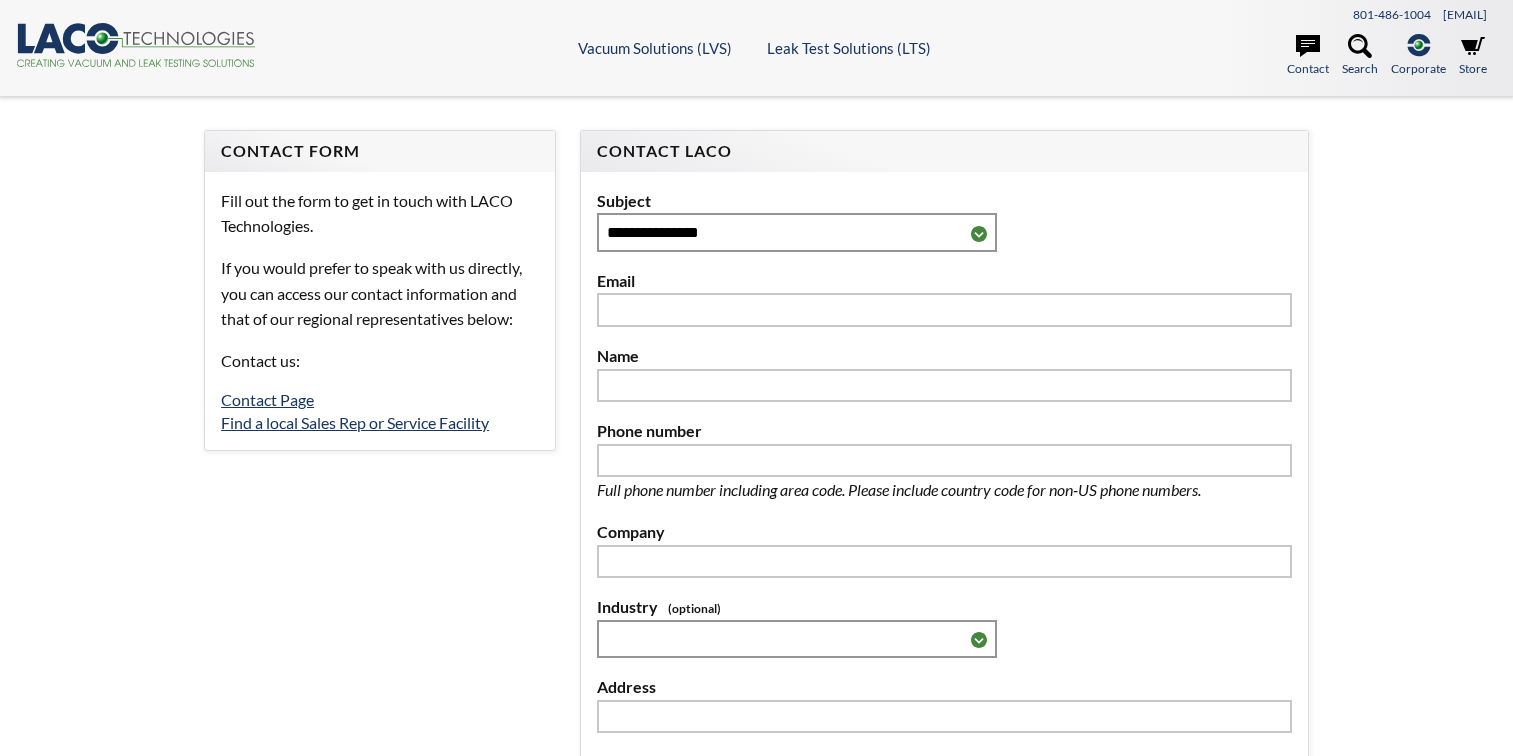 scroll, scrollTop: 0, scrollLeft: 0, axis: both 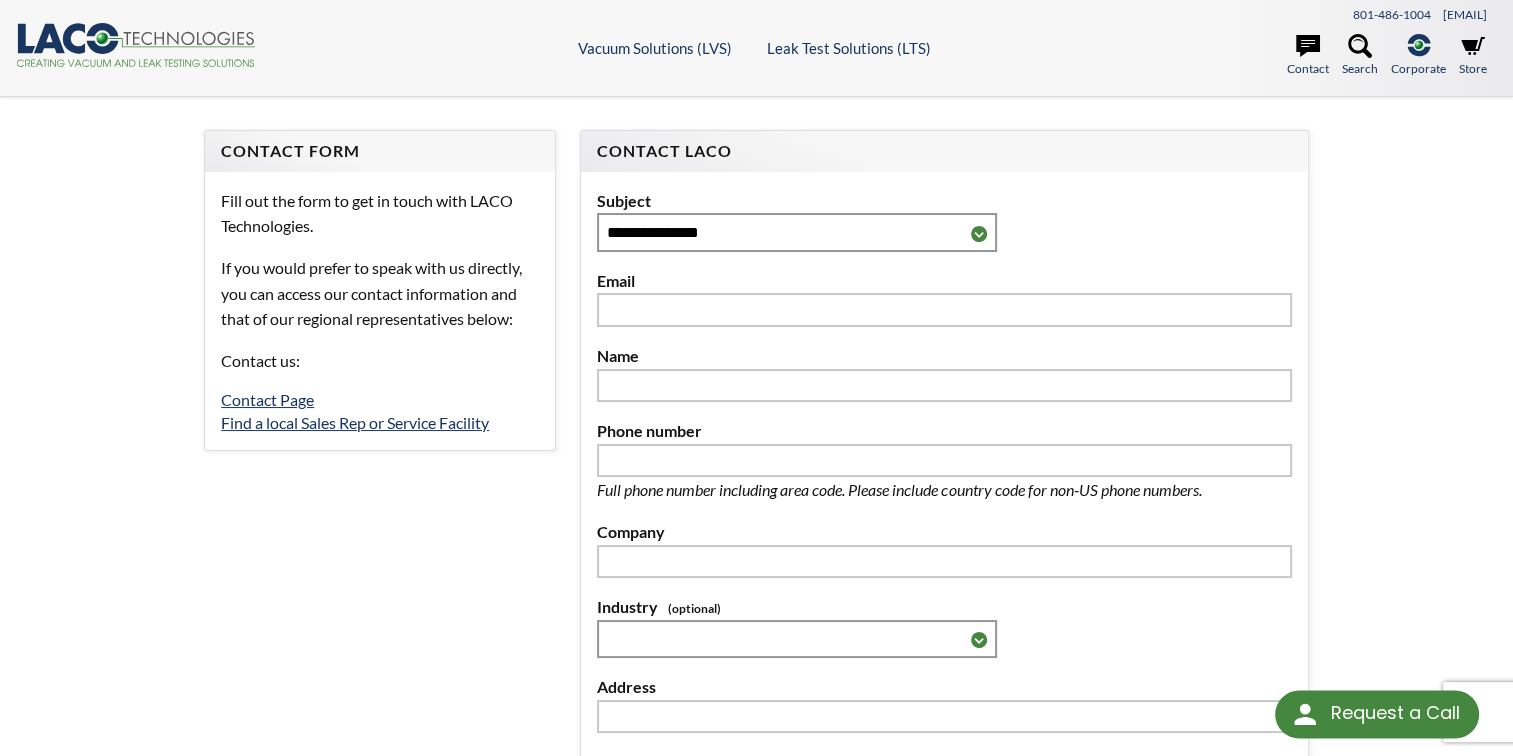 select 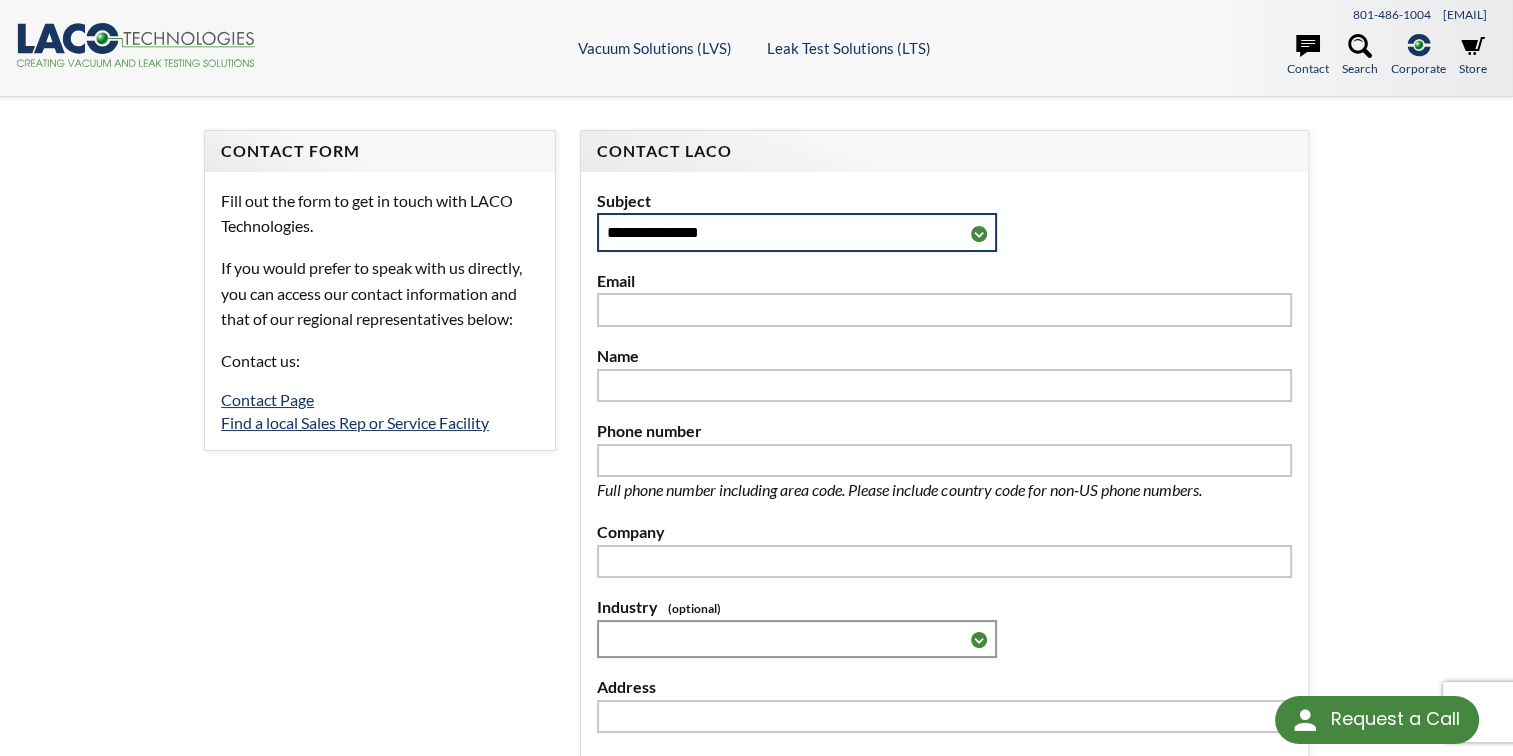 click on "**********" at bounding box center (797, 232) 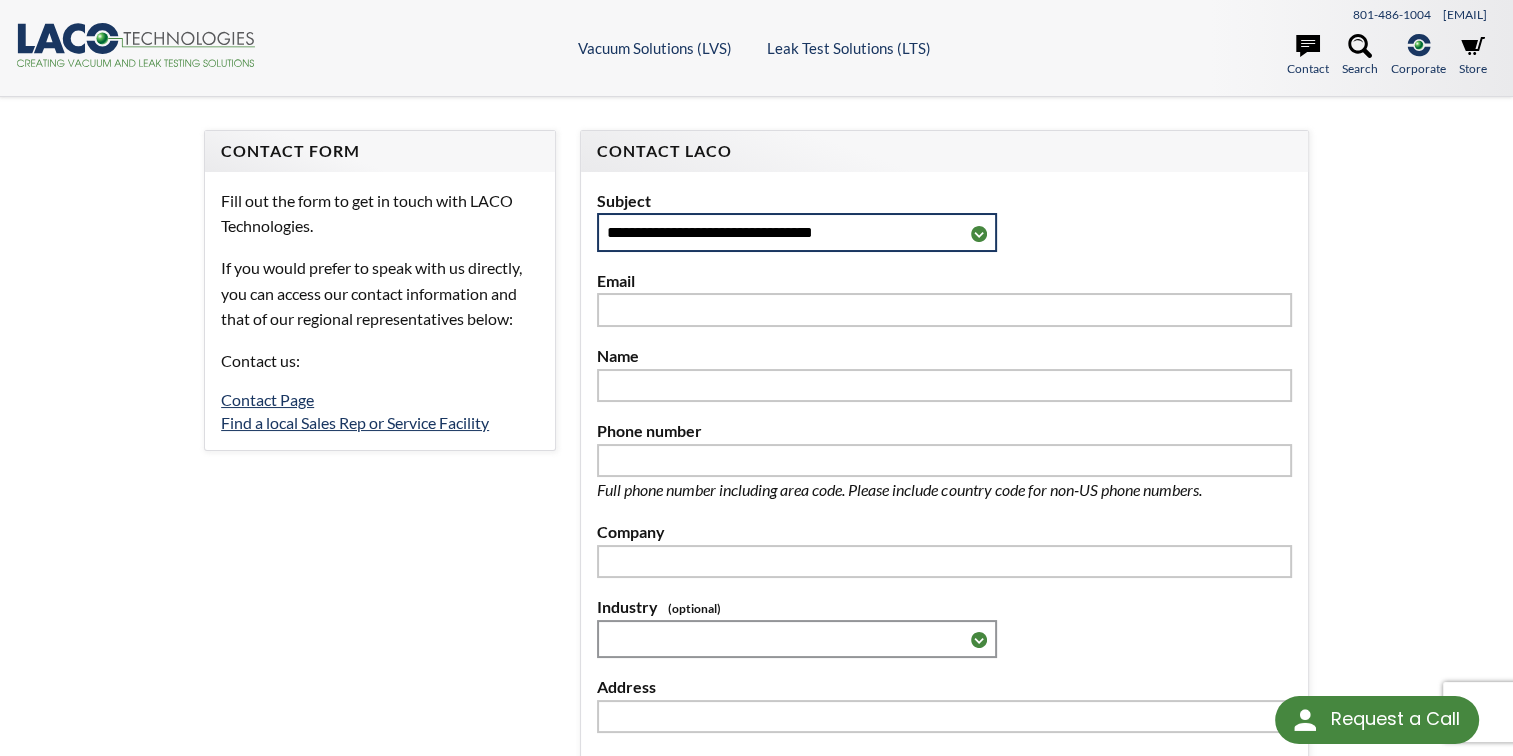click on "**********" at bounding box center [797, 232] 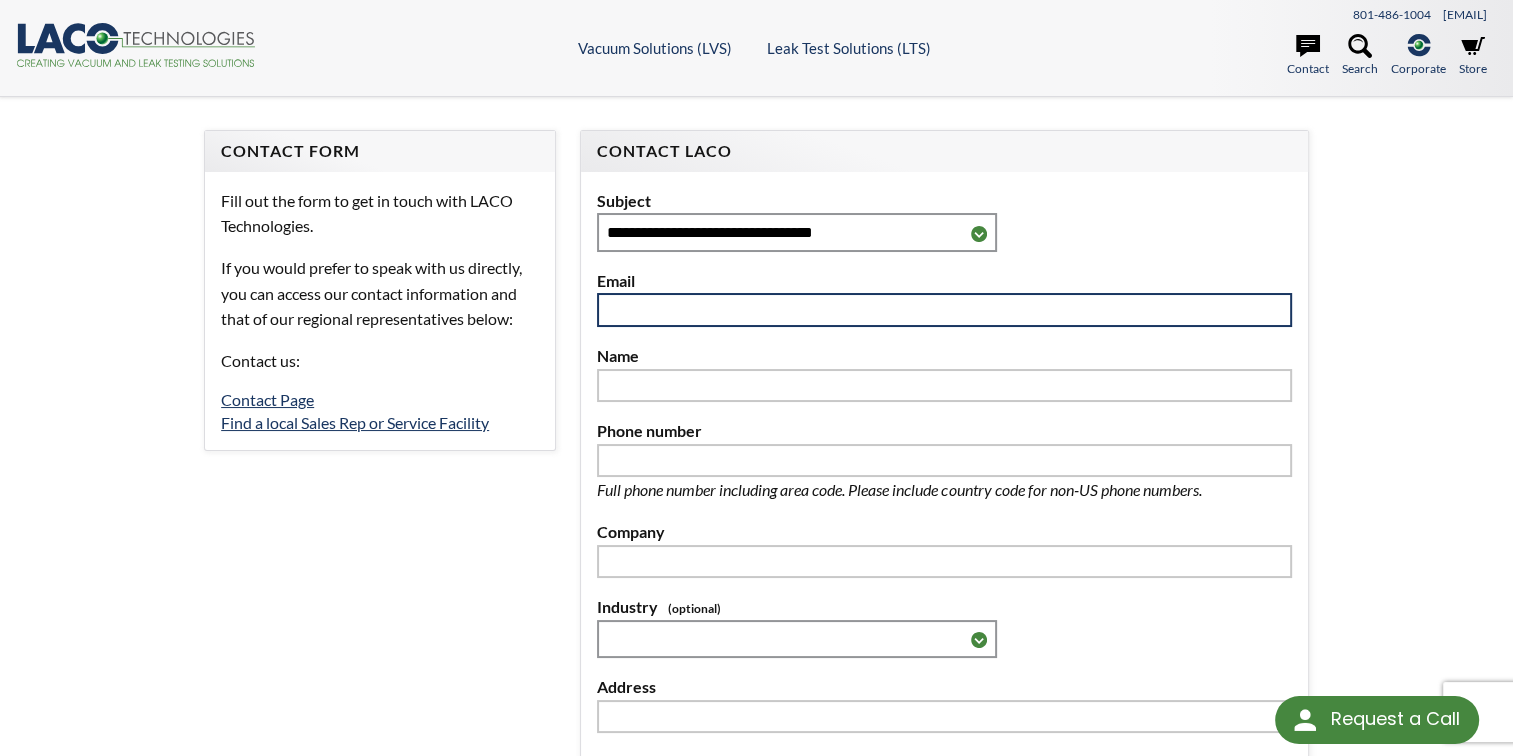 click at bounding box center (944, 310) 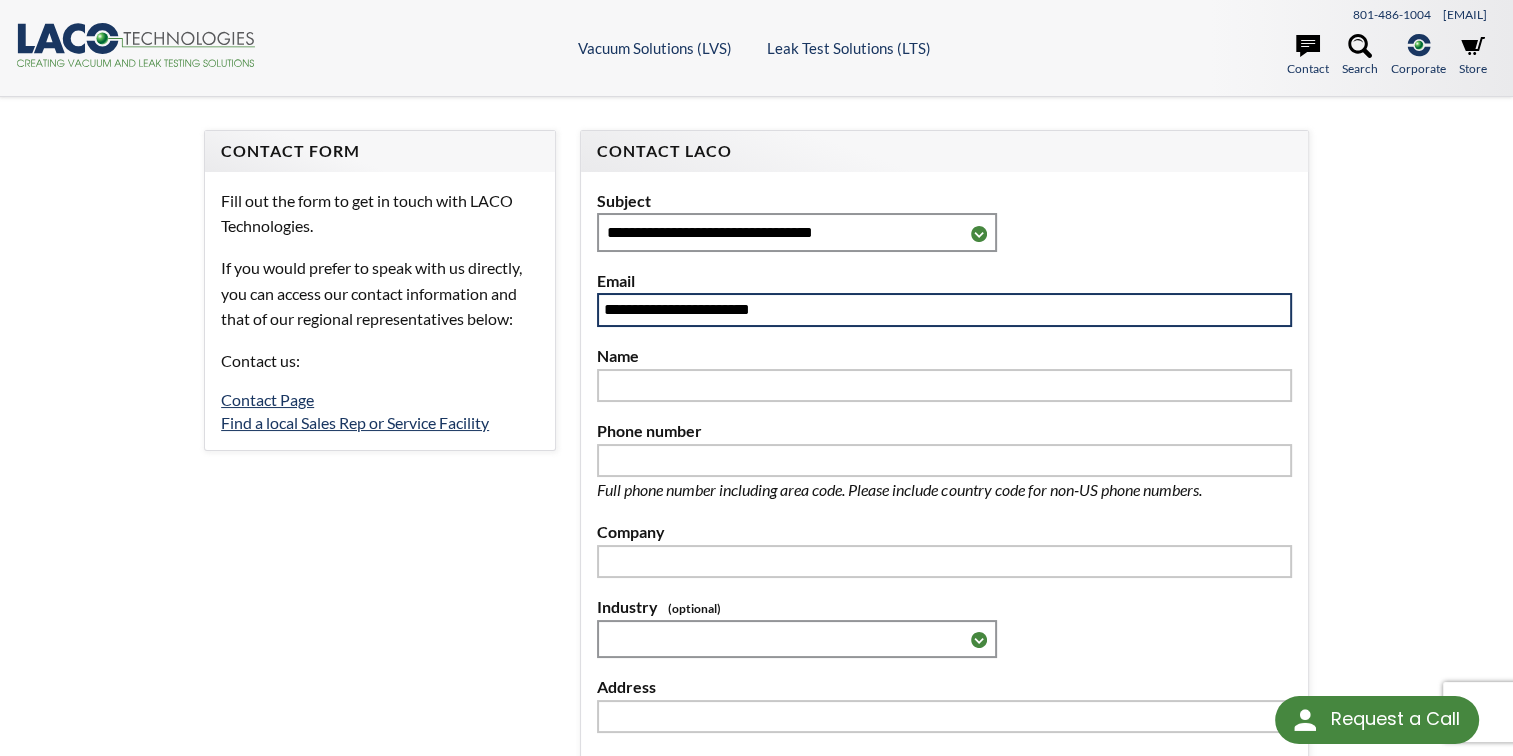 type on "**********" 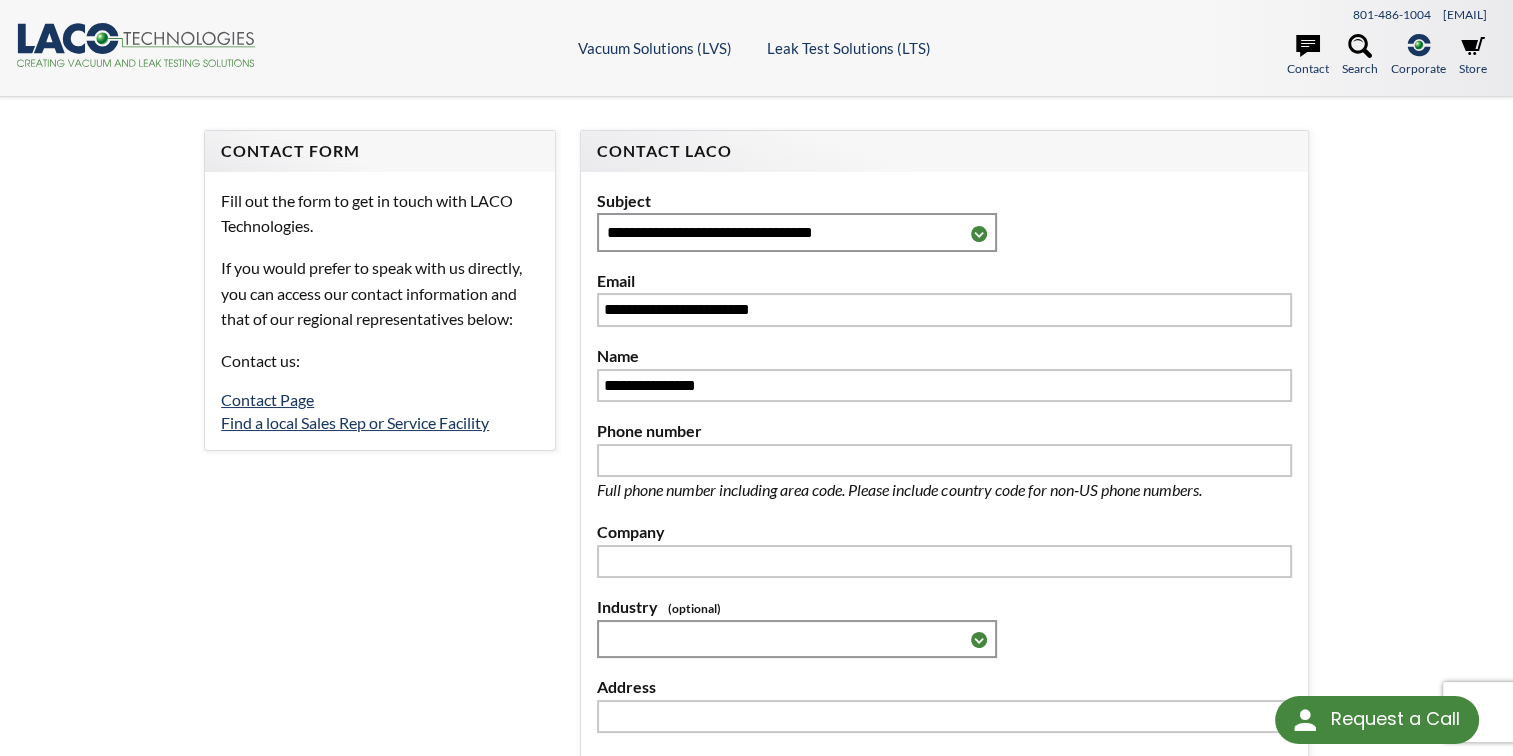 type on "**********" 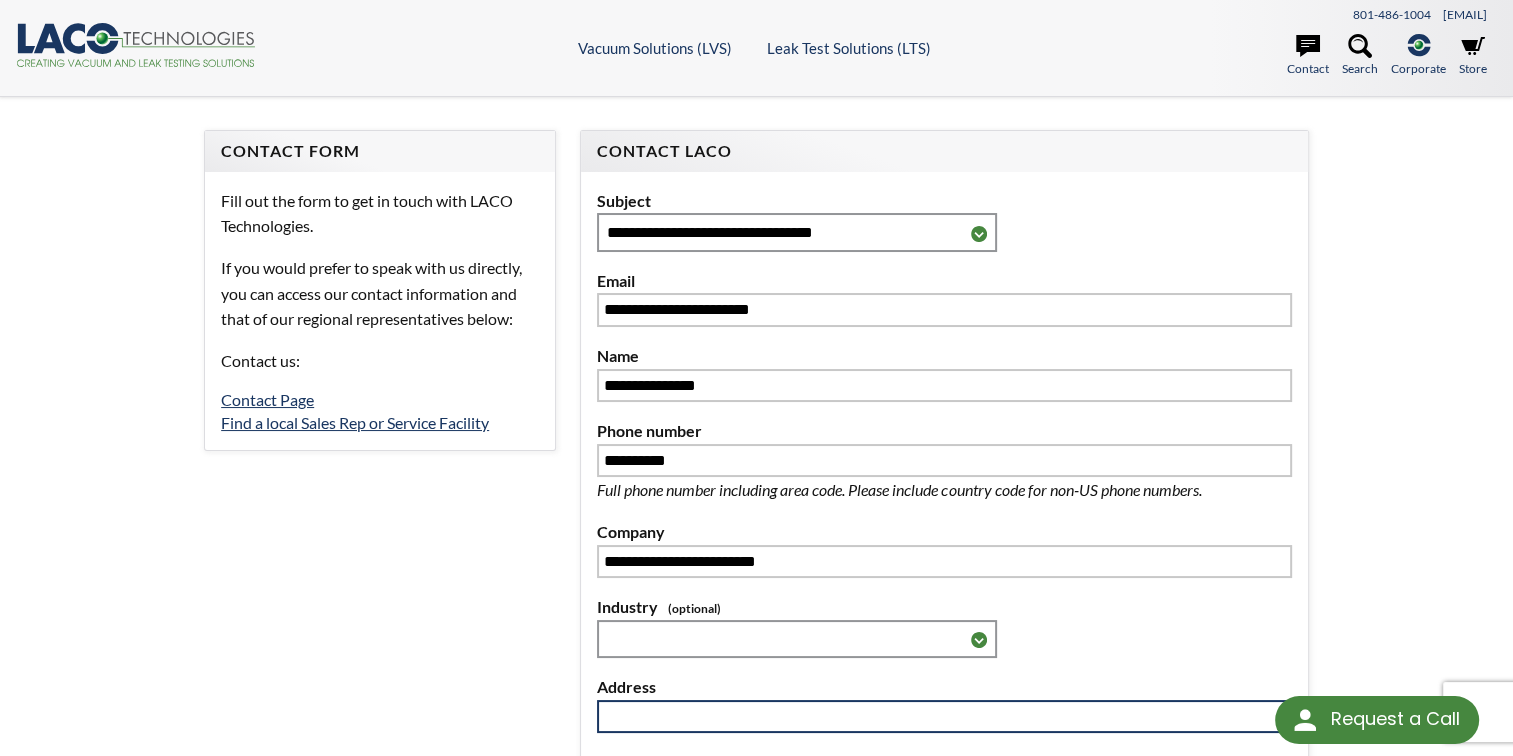 type on "**********" 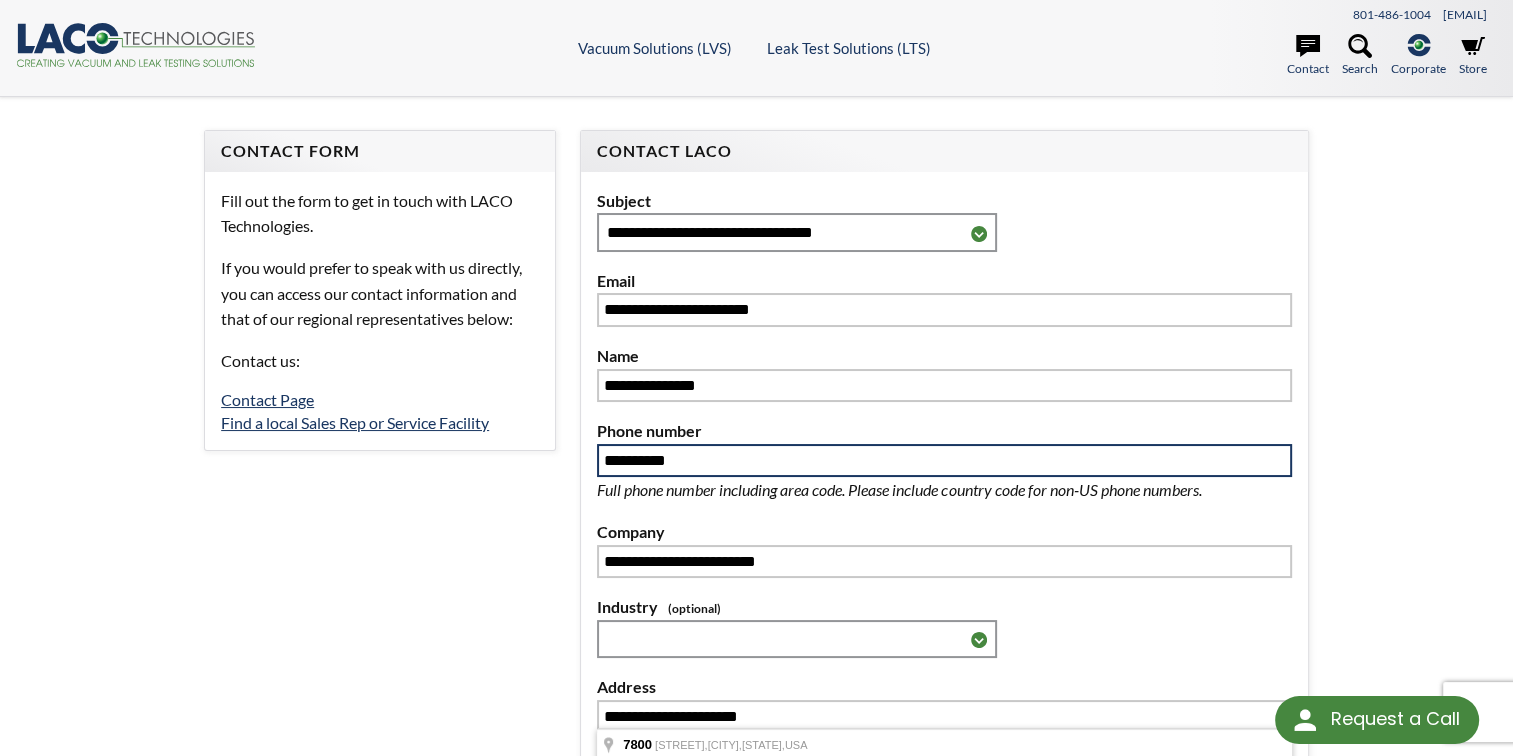 drag, startPoint x: 749, startPoint y: 450, endPoint x: 633, endPoint y: 459, distance: 116.34862 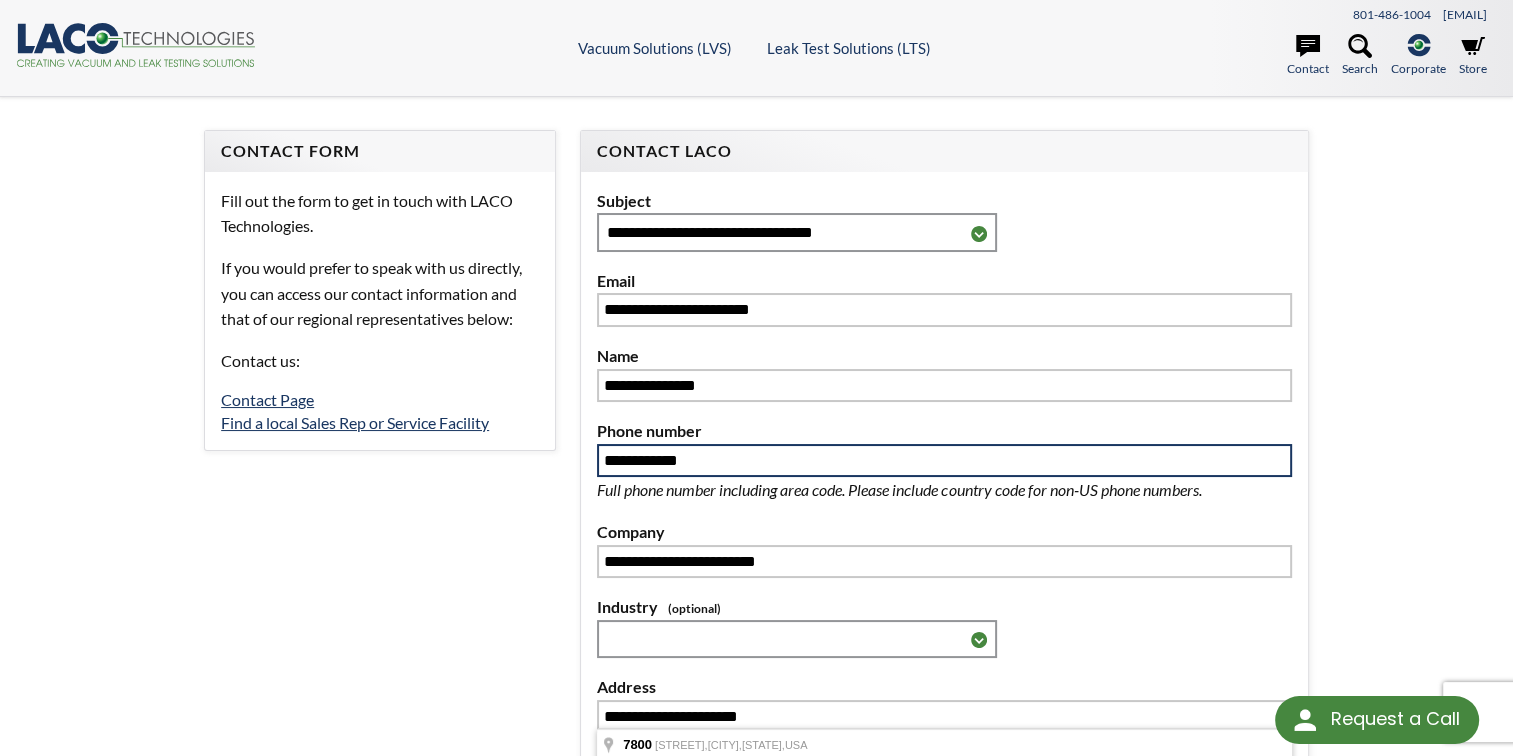 type on "**********" 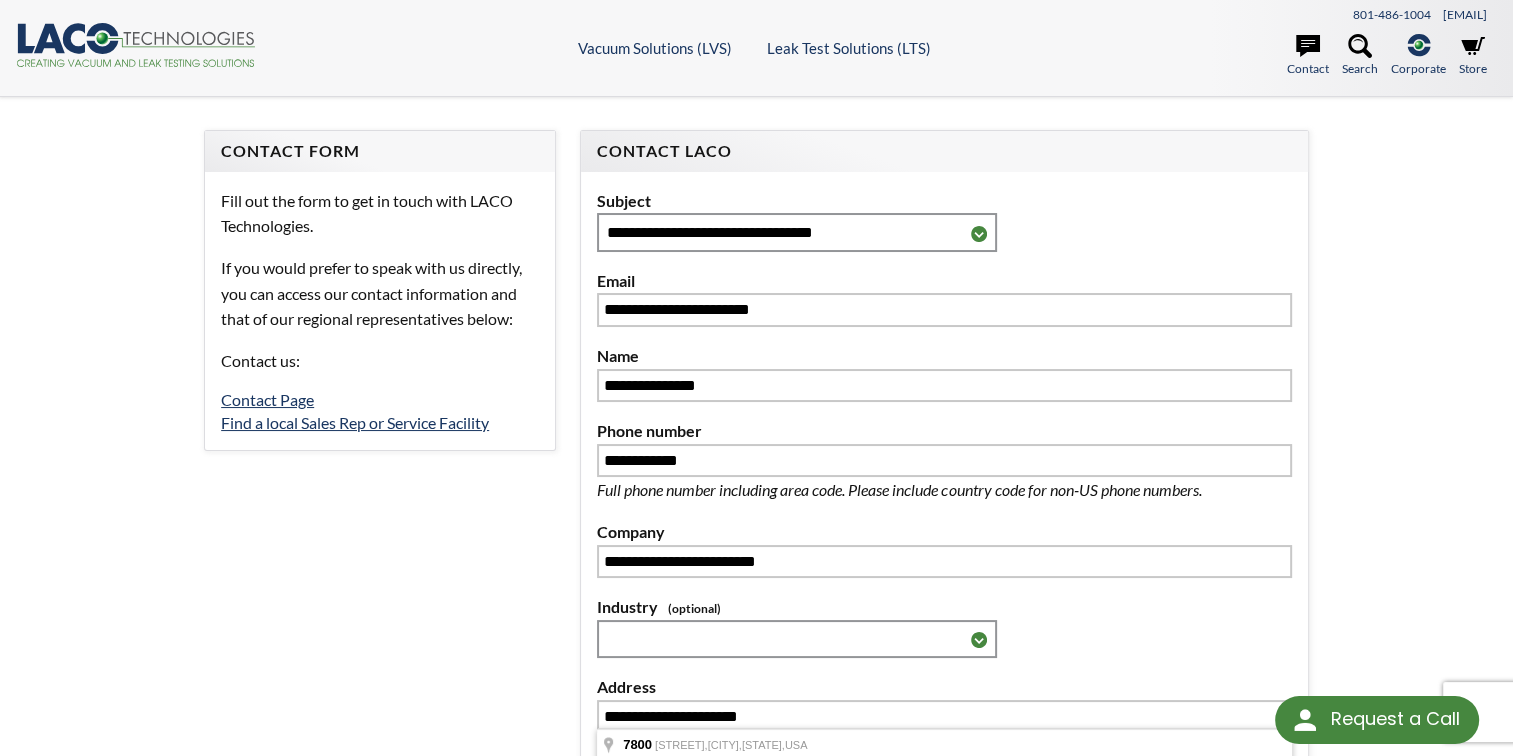 click on "**********" at bounding box center [756, 628] 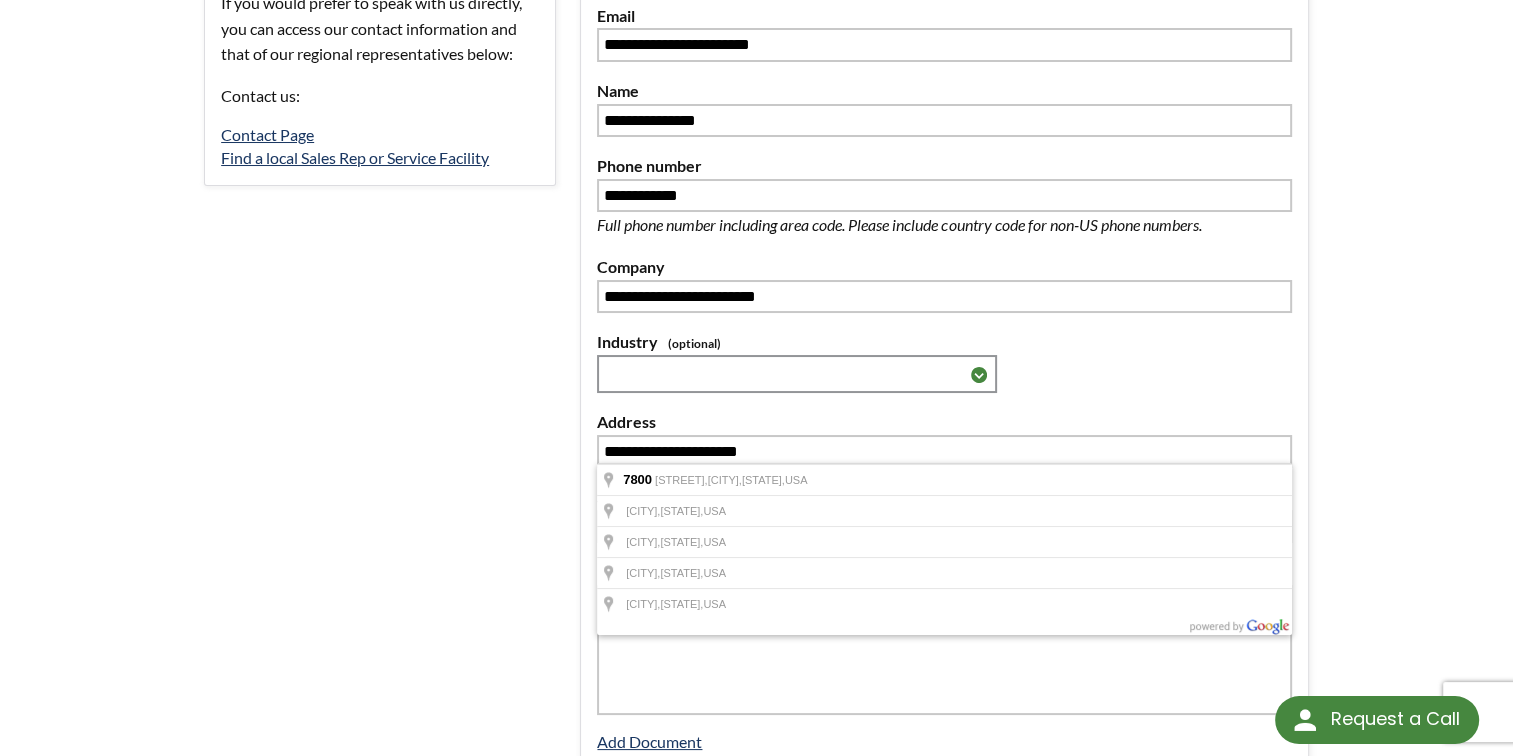 scroll, scrollTop: 300, scrollLeft: 0, axis: vertical 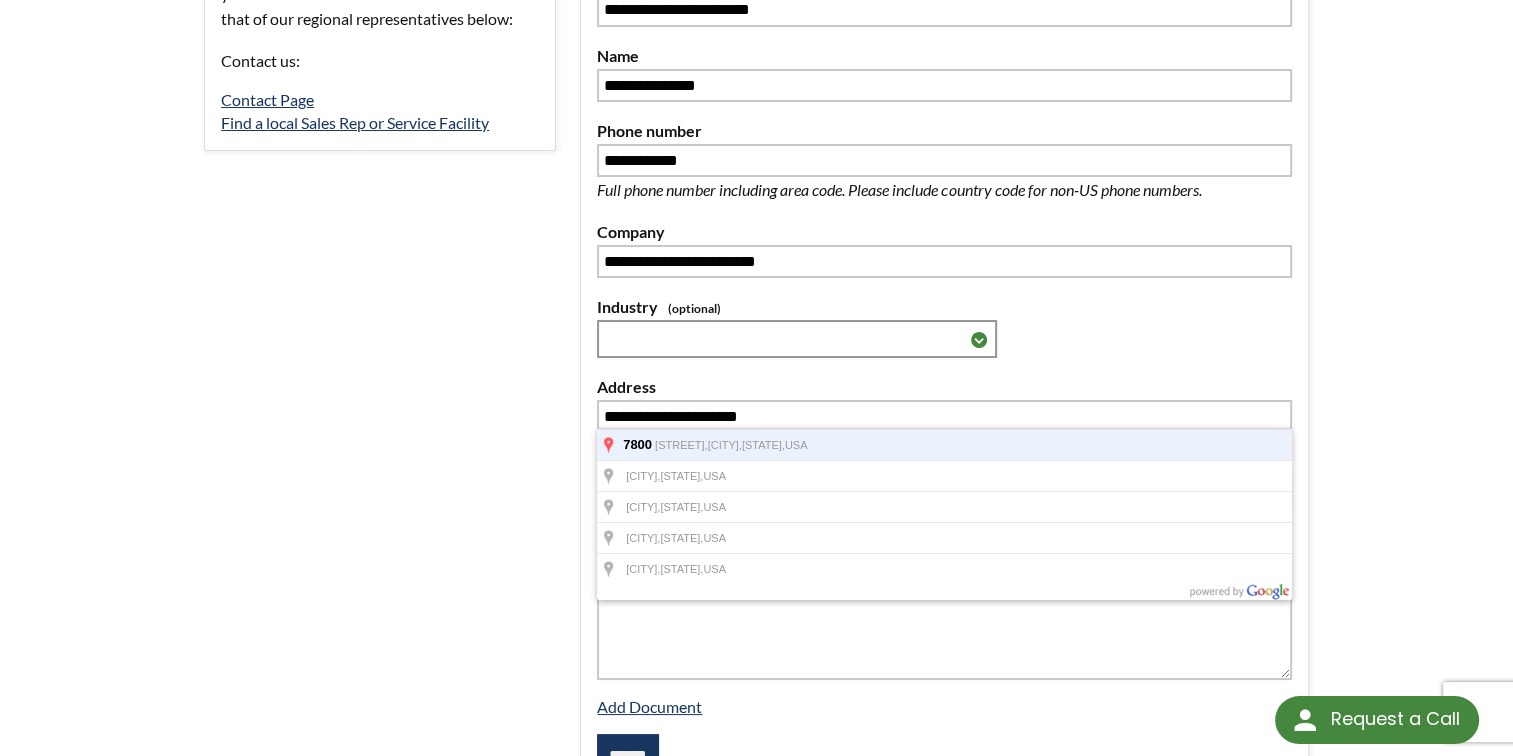 click on "7800 Madison Boulevard,  Huntsville,  AL,  USA" at bounding box center (944, 444) 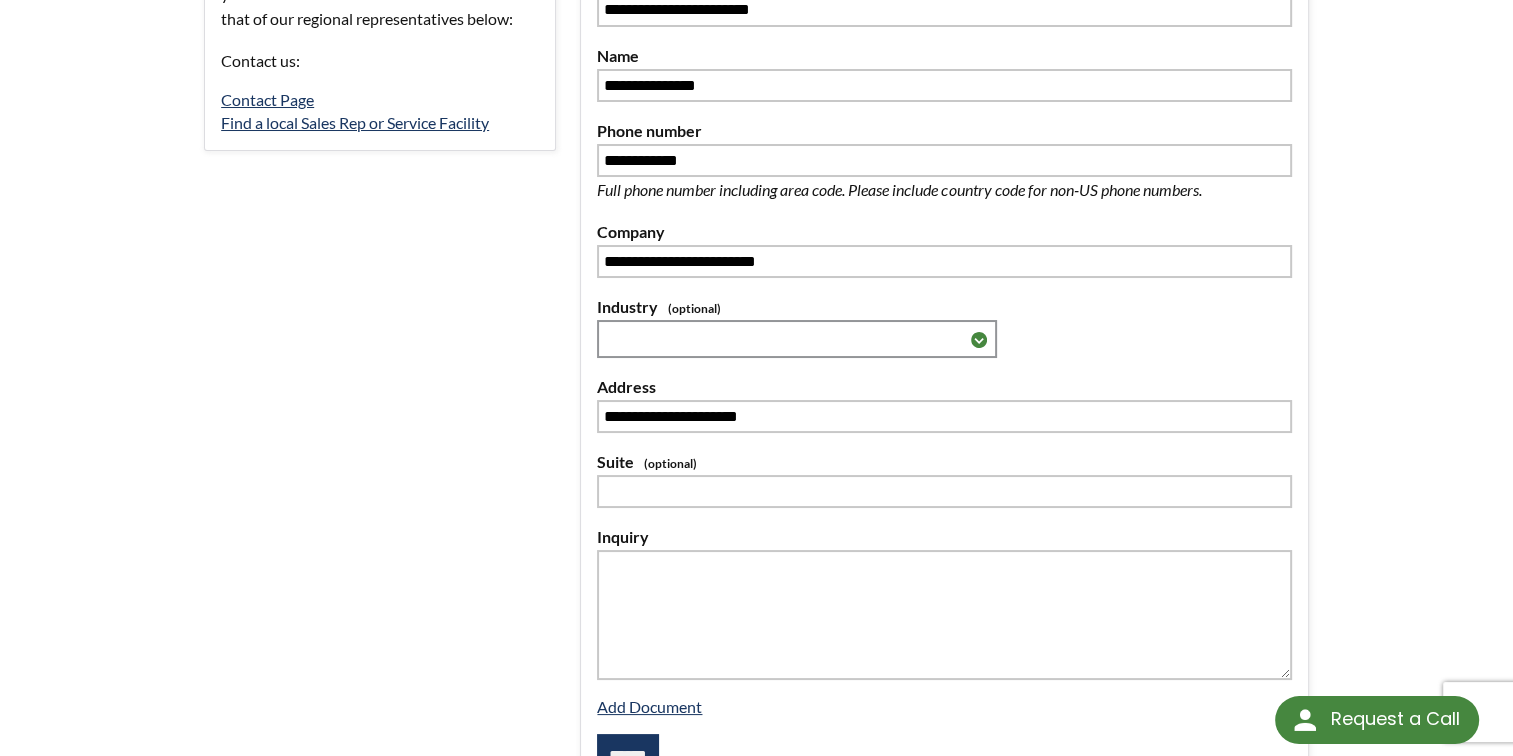 type on "**********" 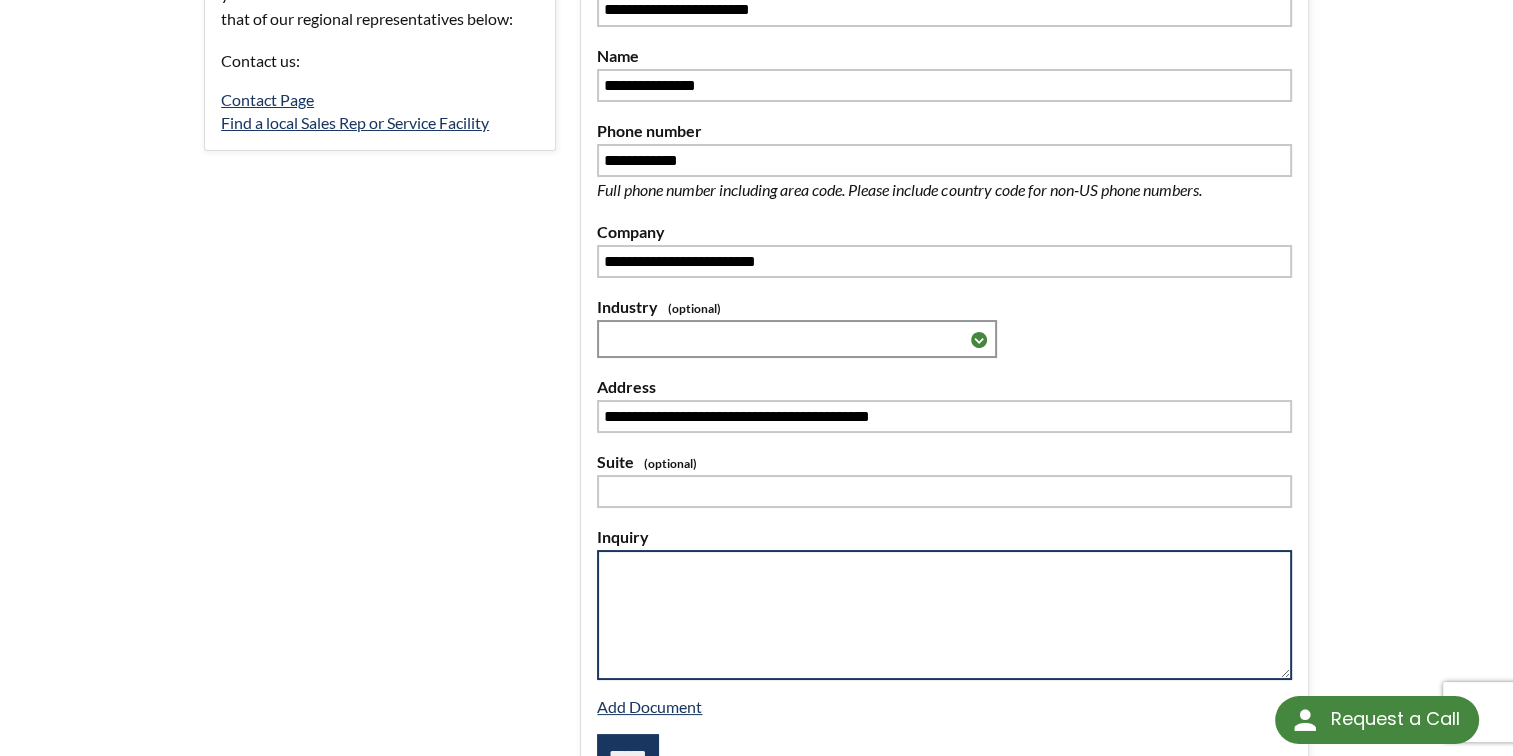 click at bounding box center (944, 615) 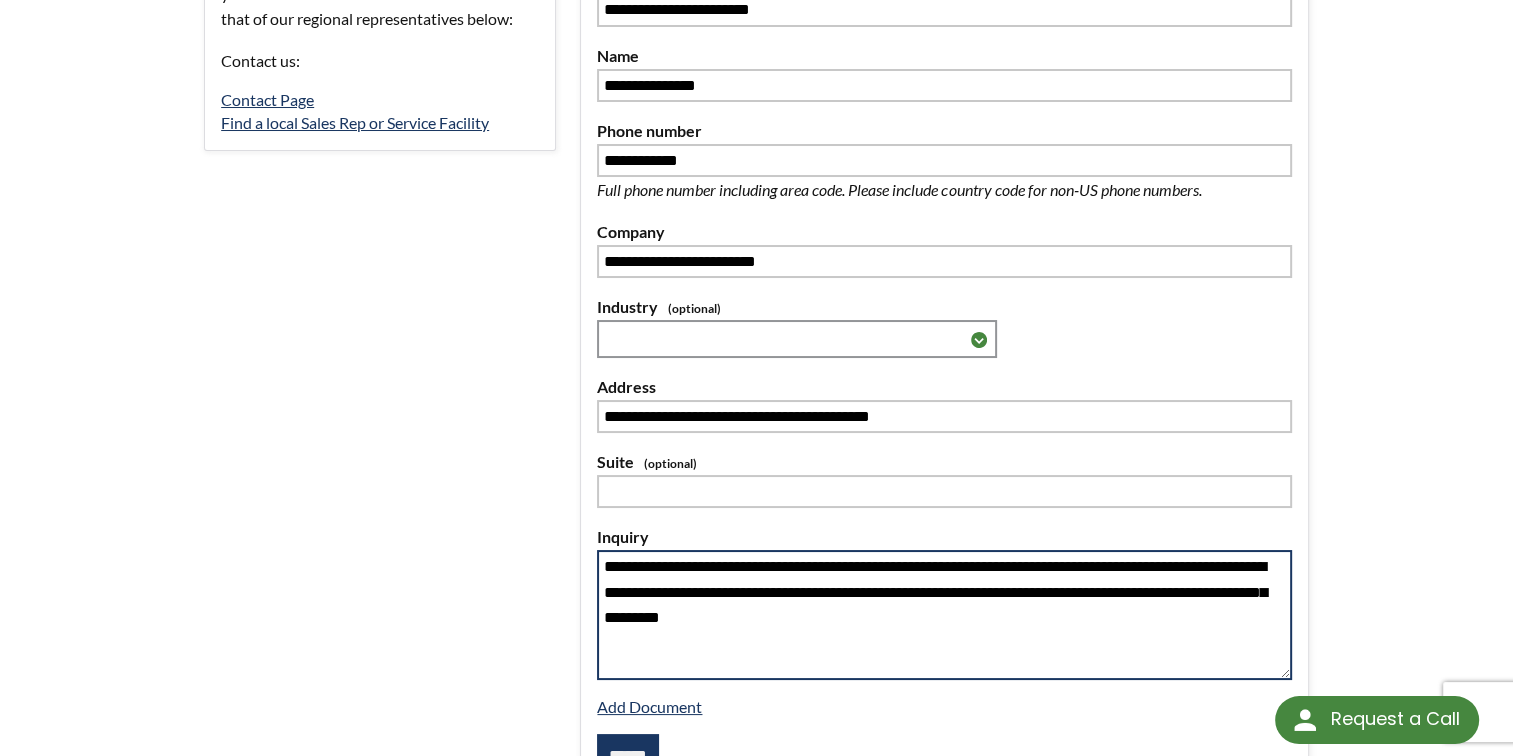 click on "**********" at bounding box center (944, 615) 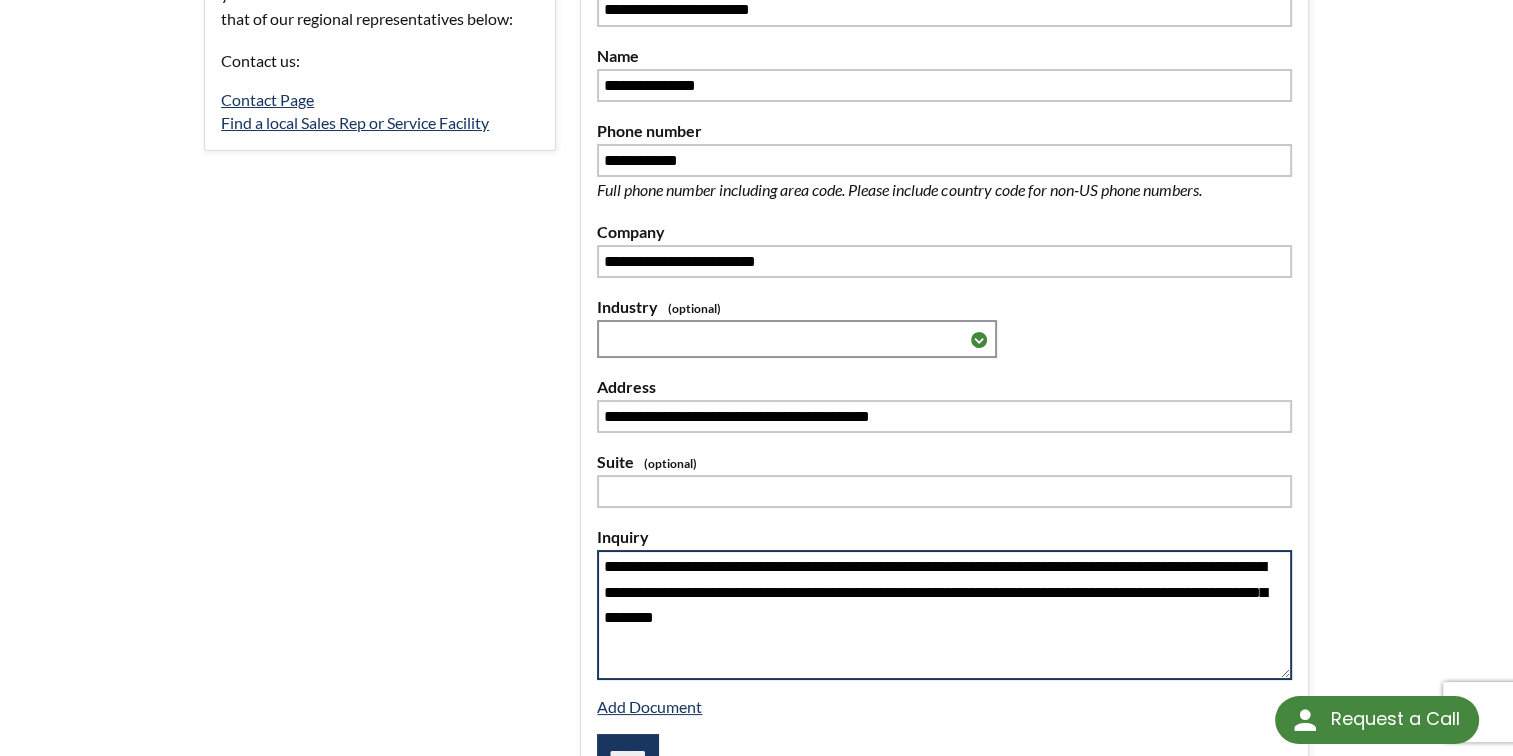 click on "**********" at bounding box center [944, 615] 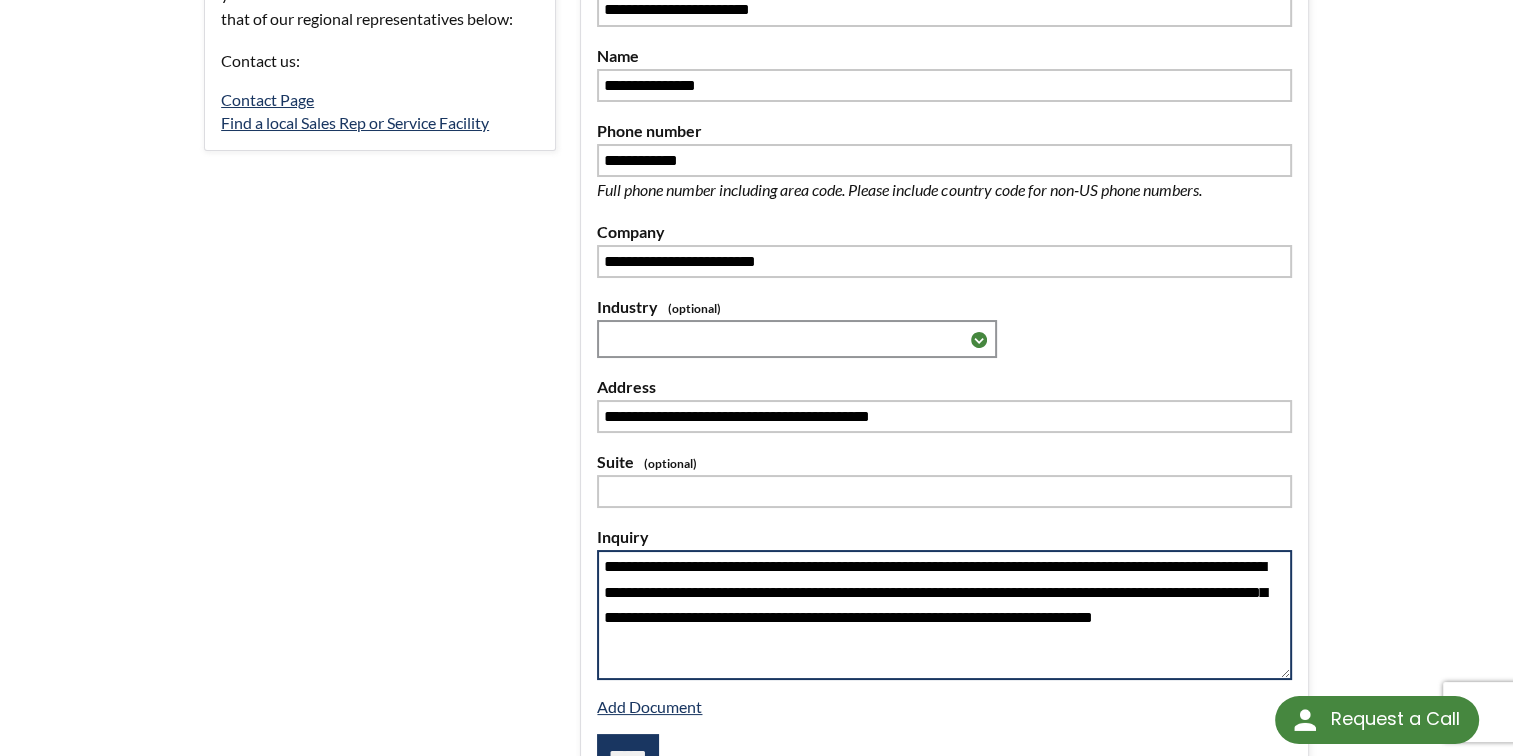click on "**********" at bounding box center [944, 615] 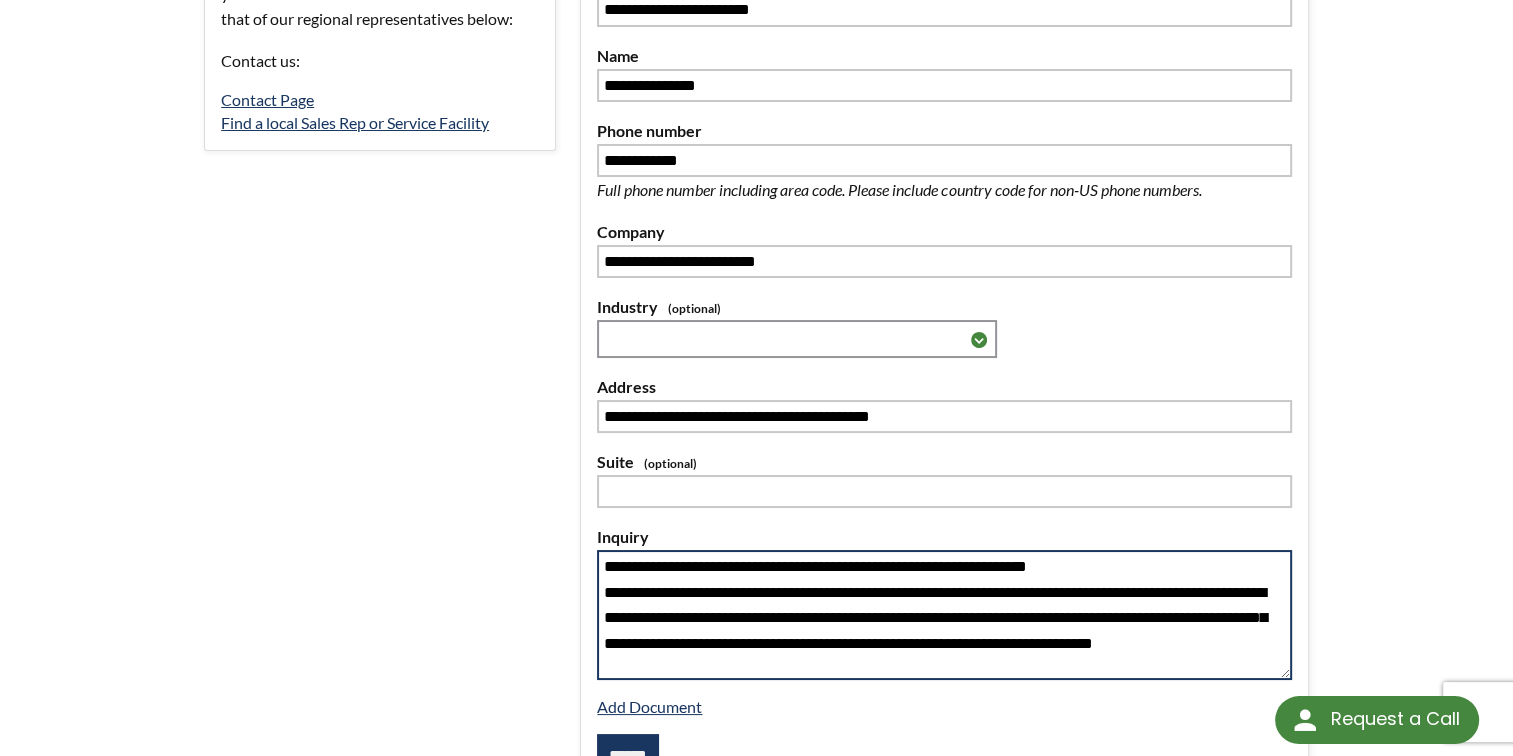 drag, startPoint x: 681, startPoint y: 613, endPoint x: 608, endPoint y: 583, distance: 78.92401 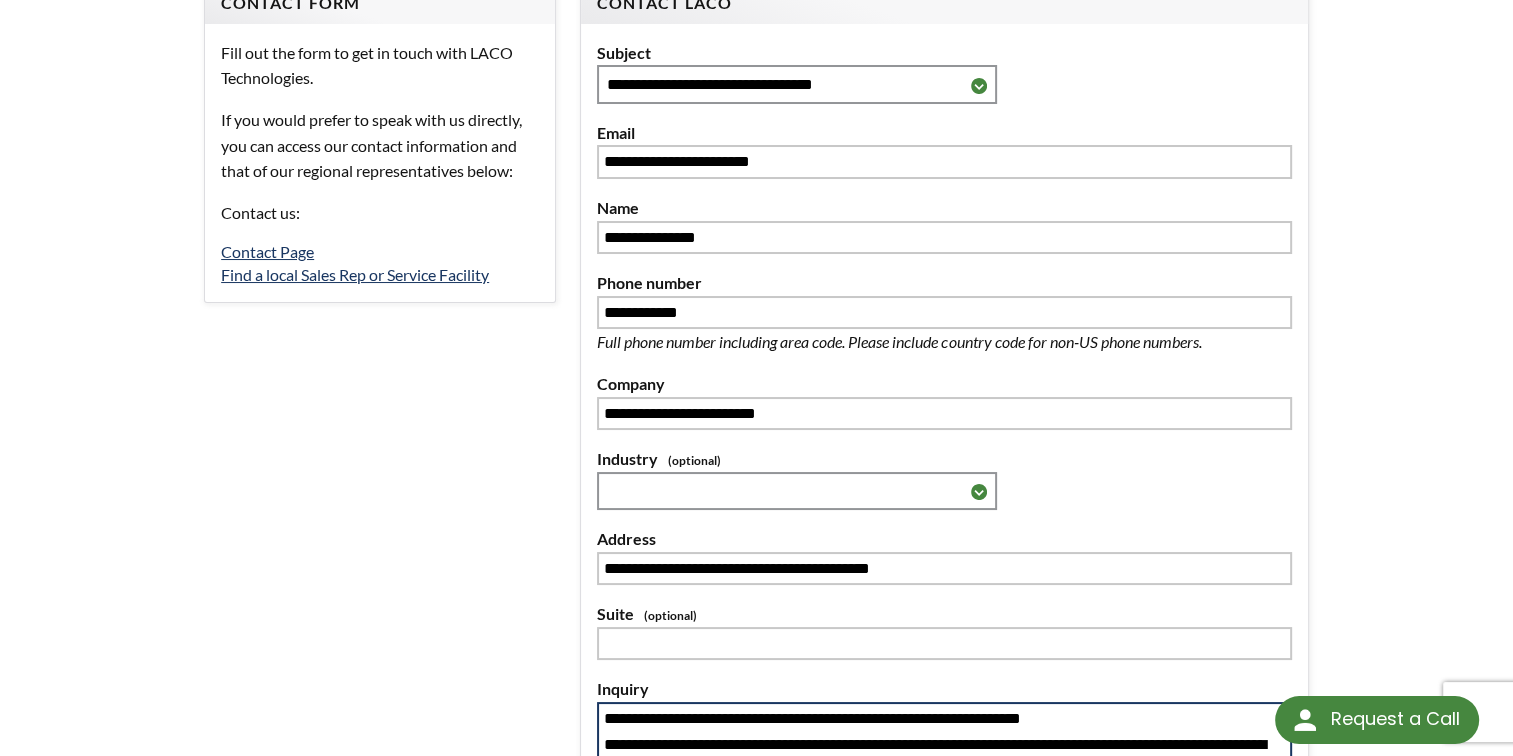 scroll, scrollTop: 100, scrollLeft: 0, axis: vertical 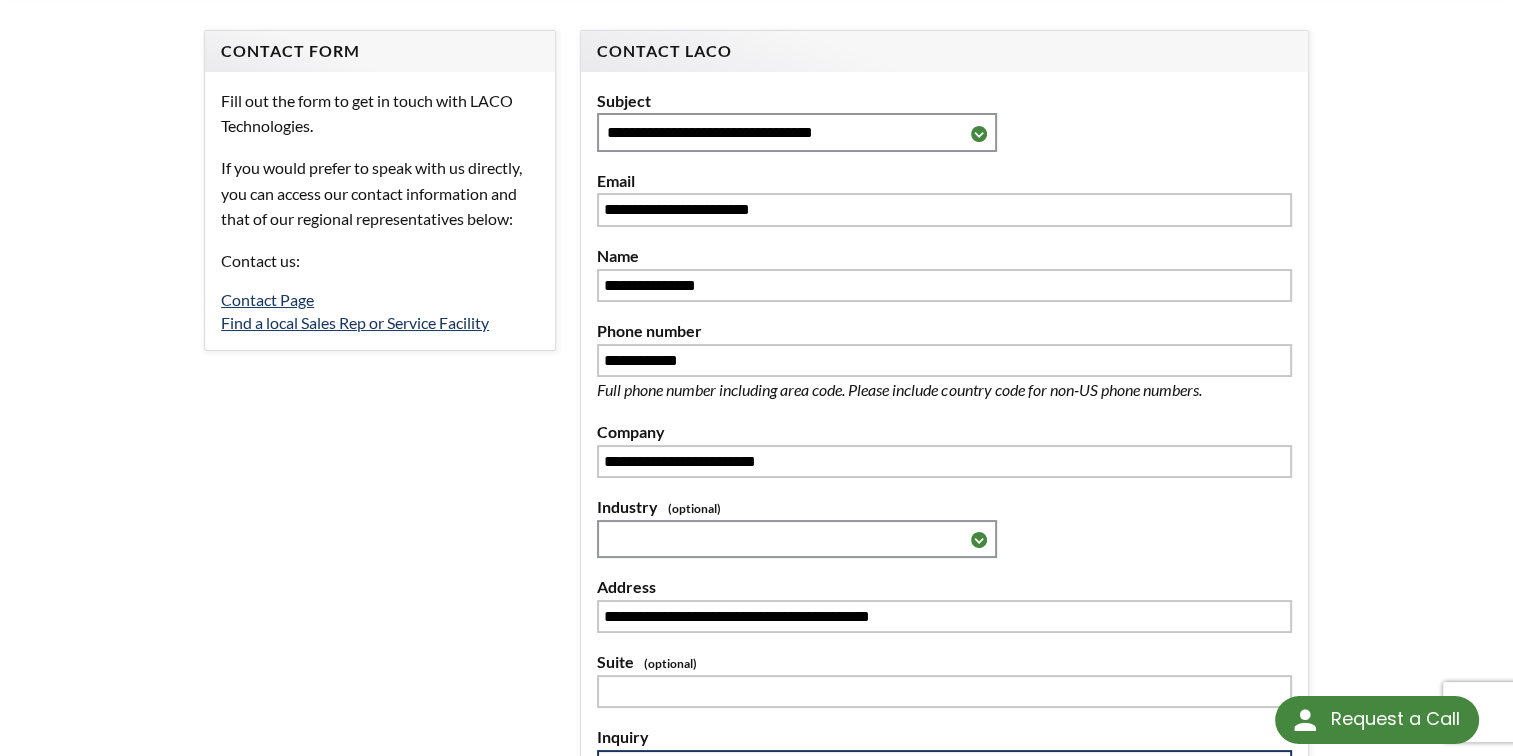 type on "**********" 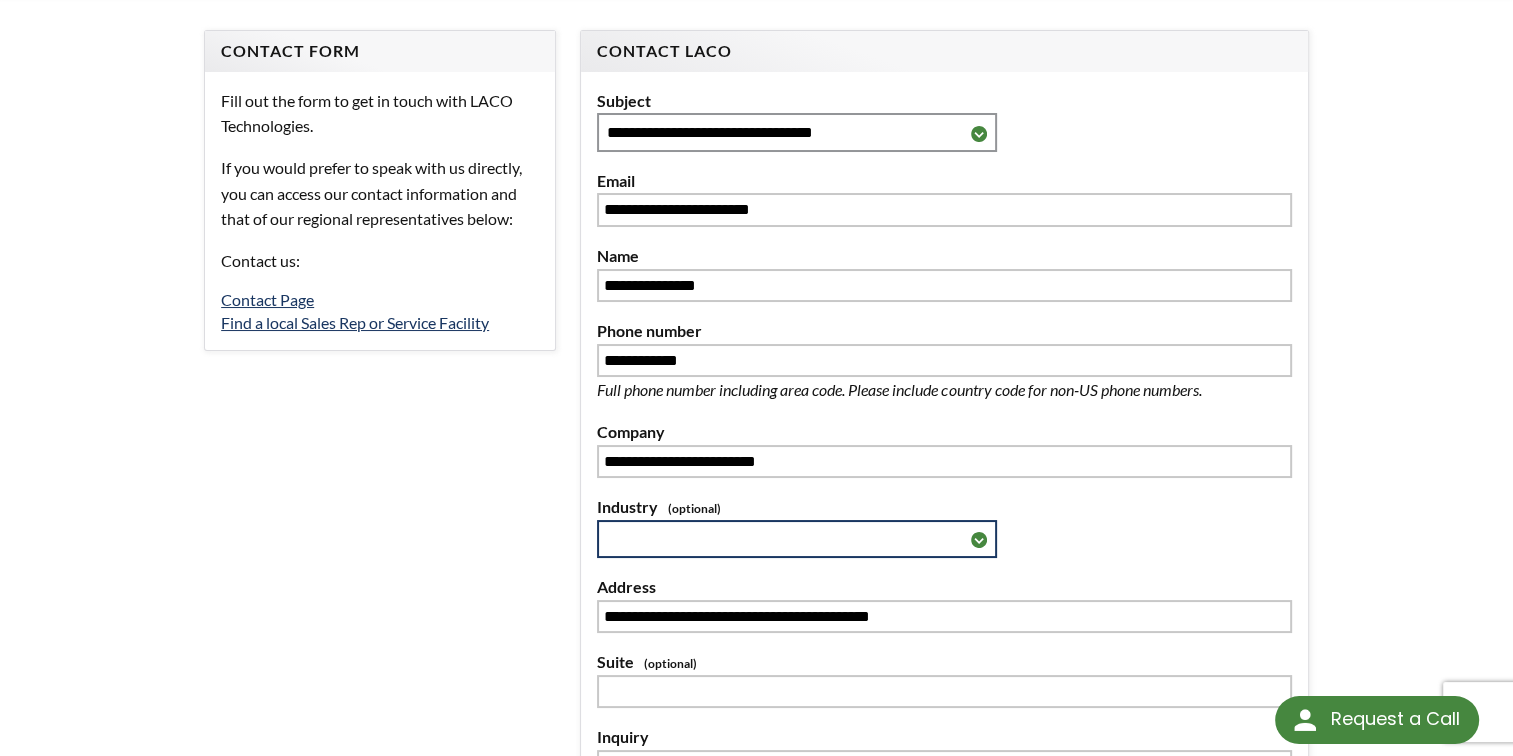 click on "**********" at bounding box center [797, 539] 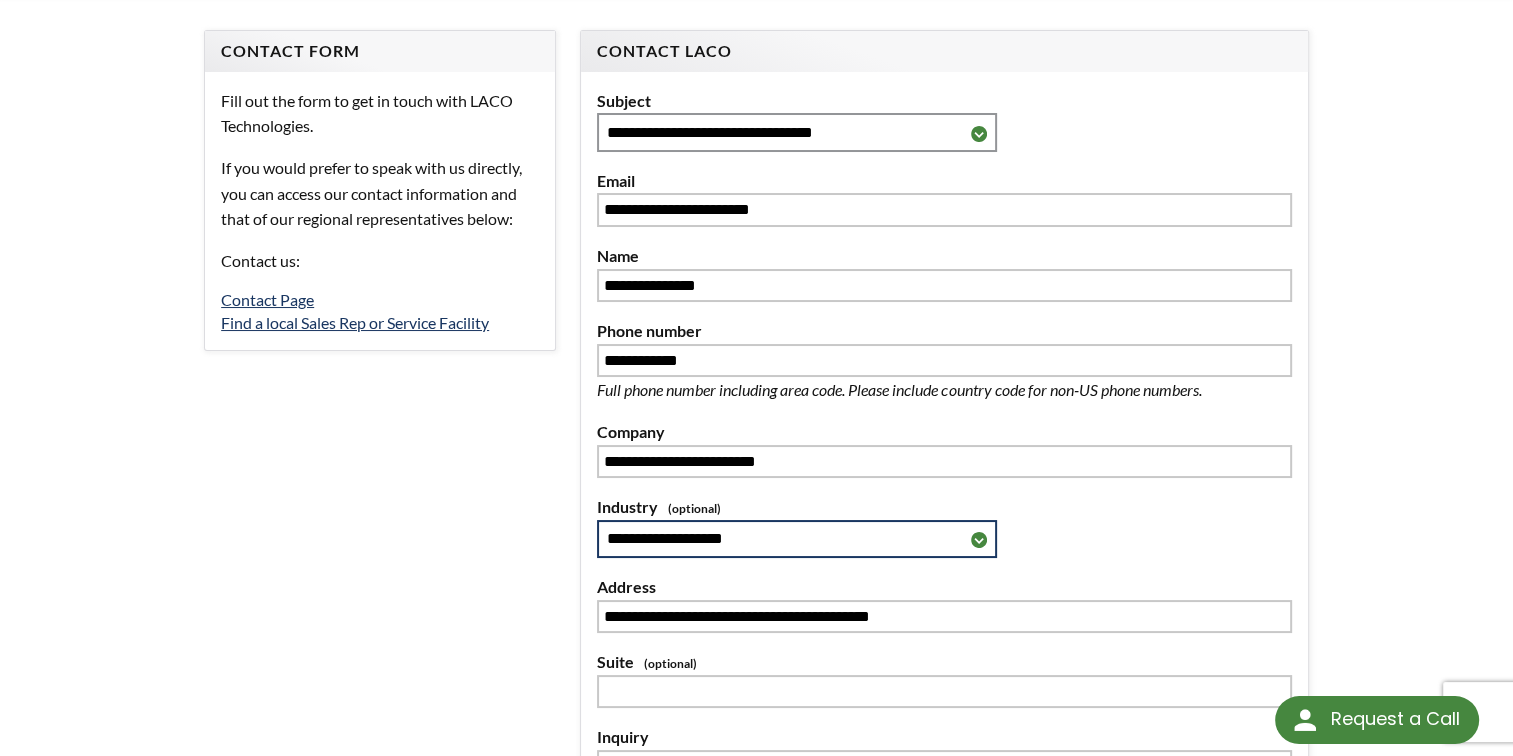 click on "**********" at bounding box center (797, 539) 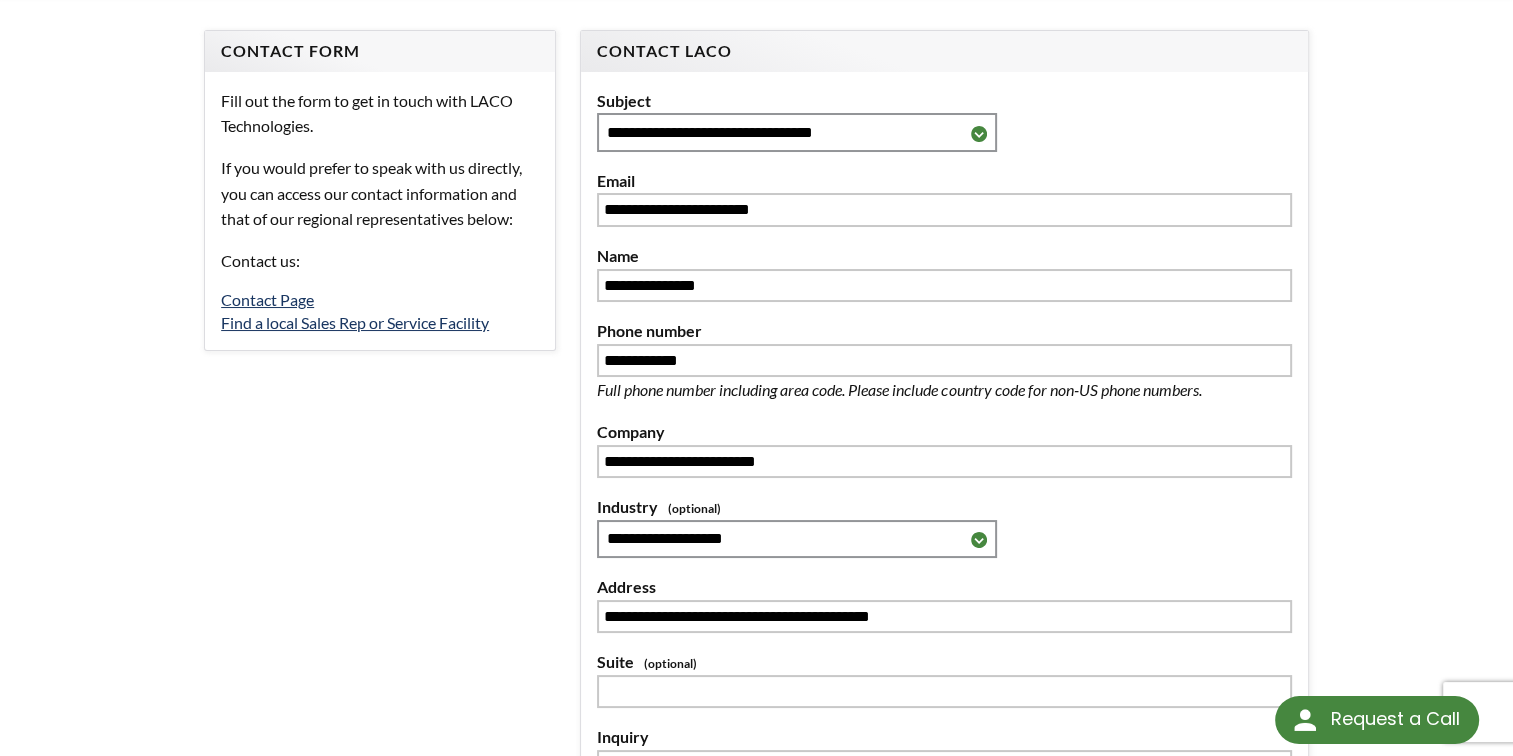 click on "Industry" at bounding box center (944, 507) 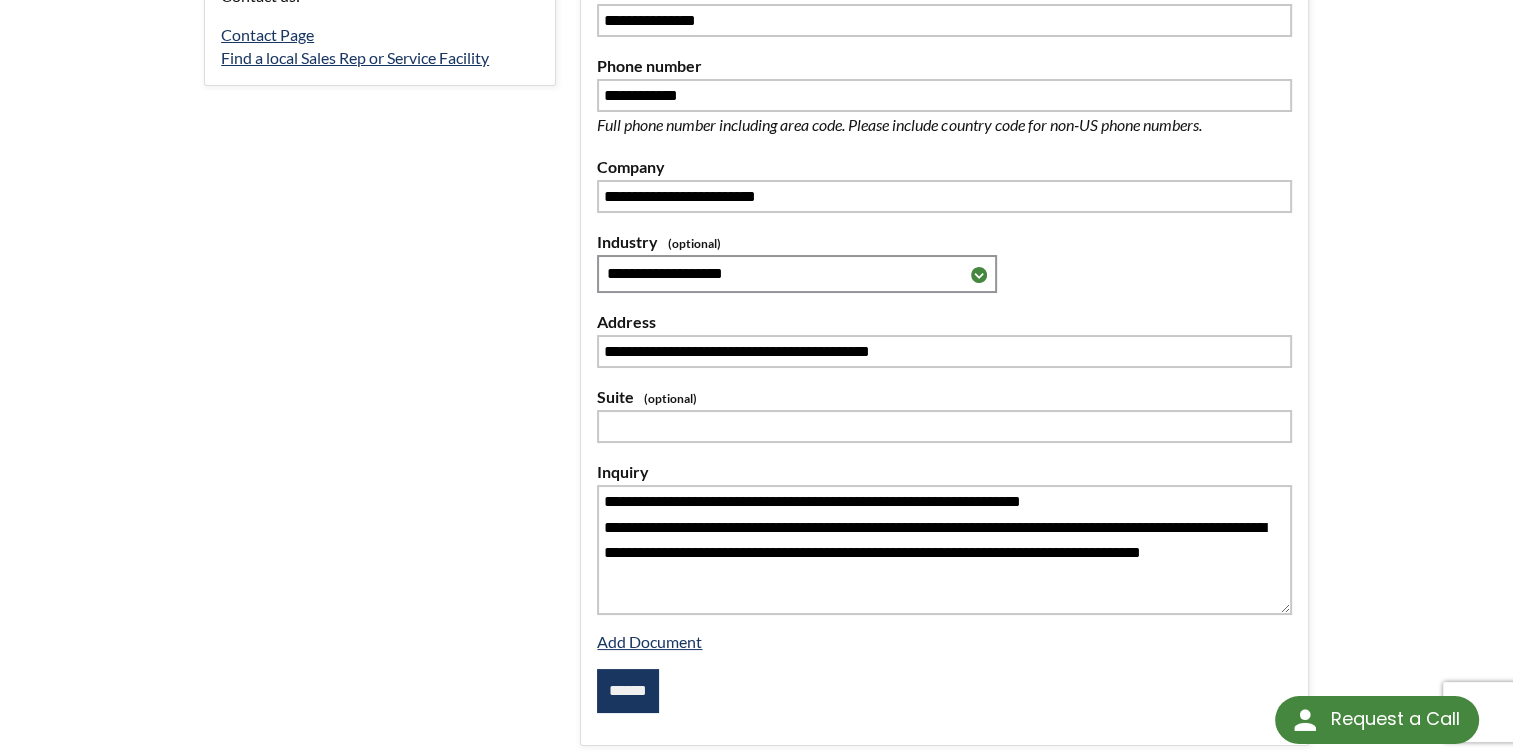 scroll, scrollTop: 400, scrollLeft: 0, axis: vertical 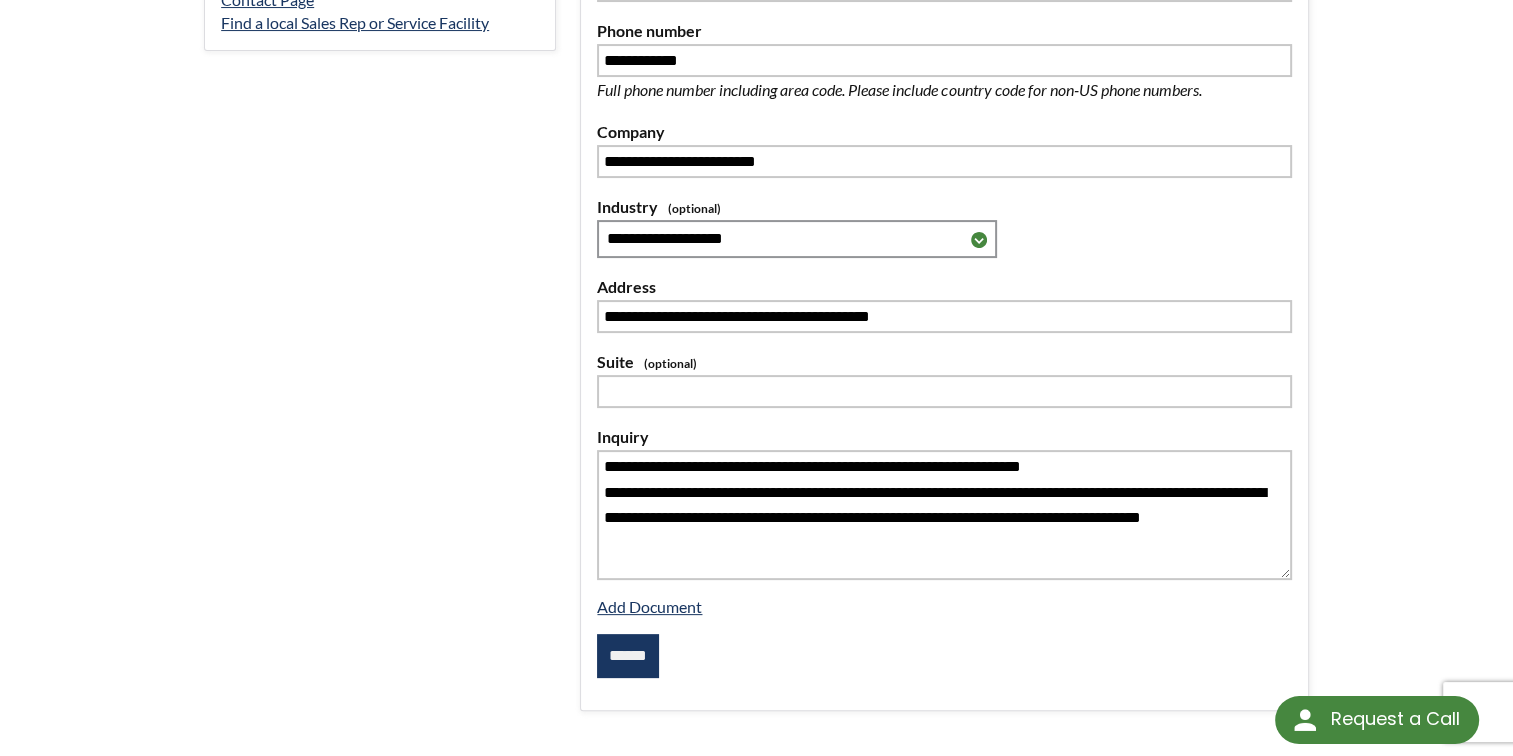 click on "******" at bounding box center (628, 656) 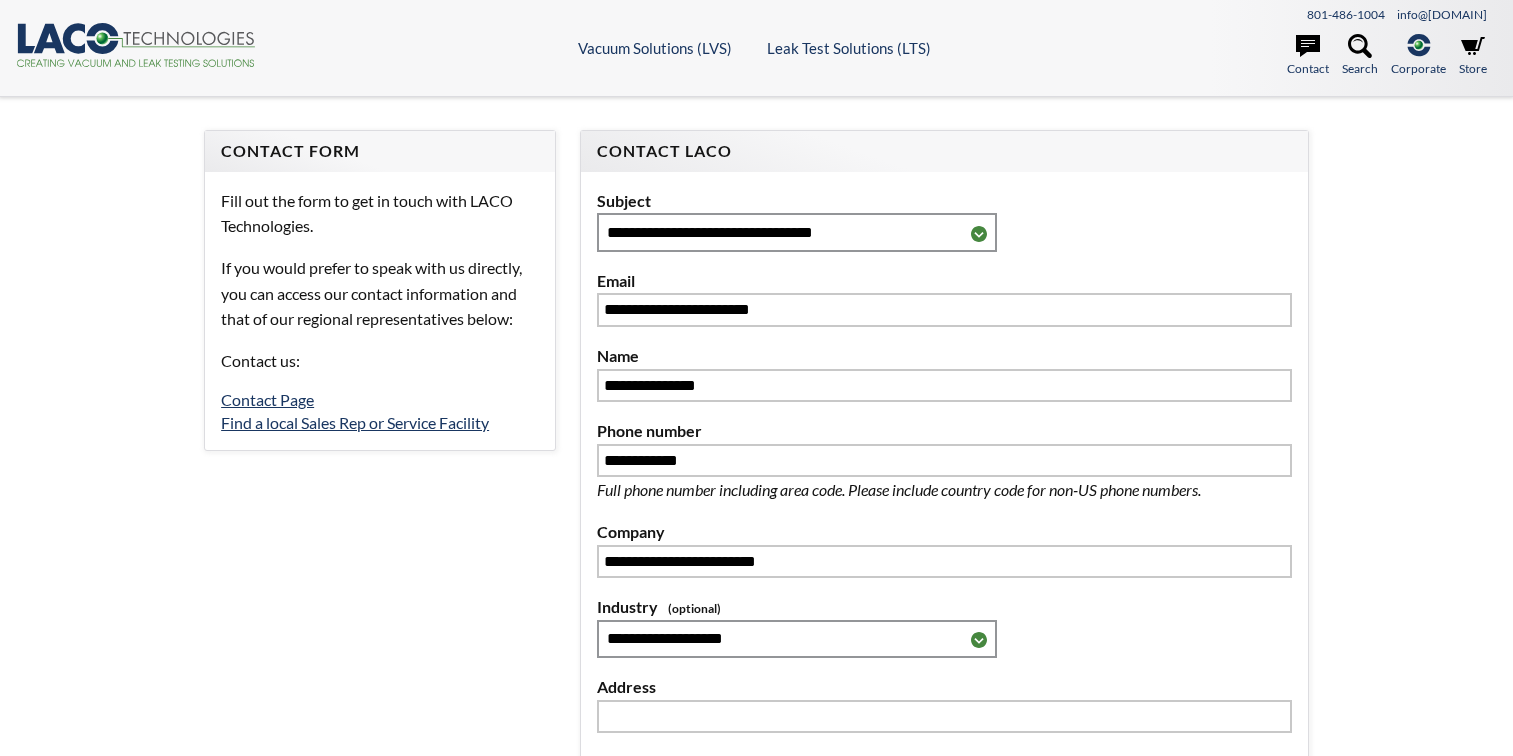 scroll, scrollTop: 0, scrollLeft: 0, axis: both 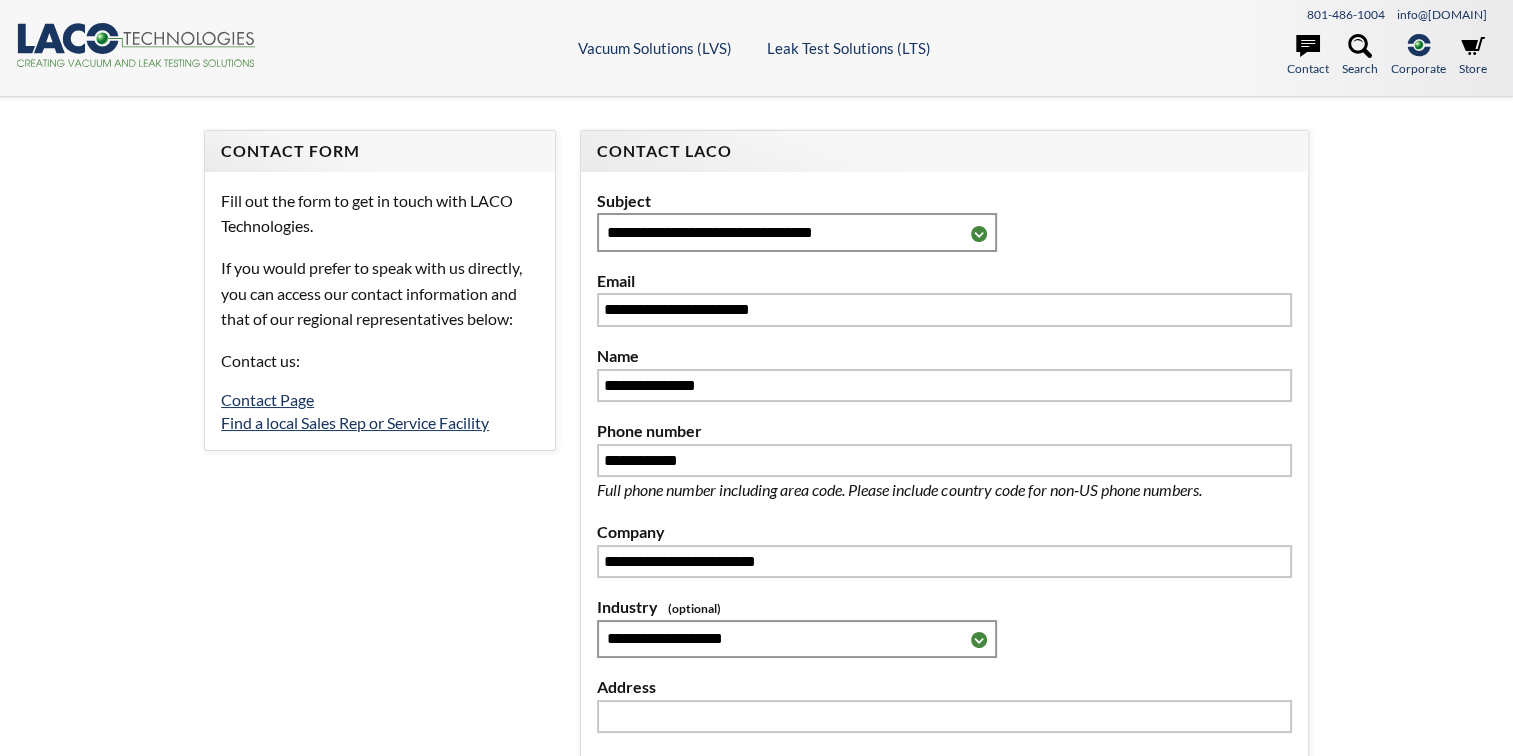 type on "**********" 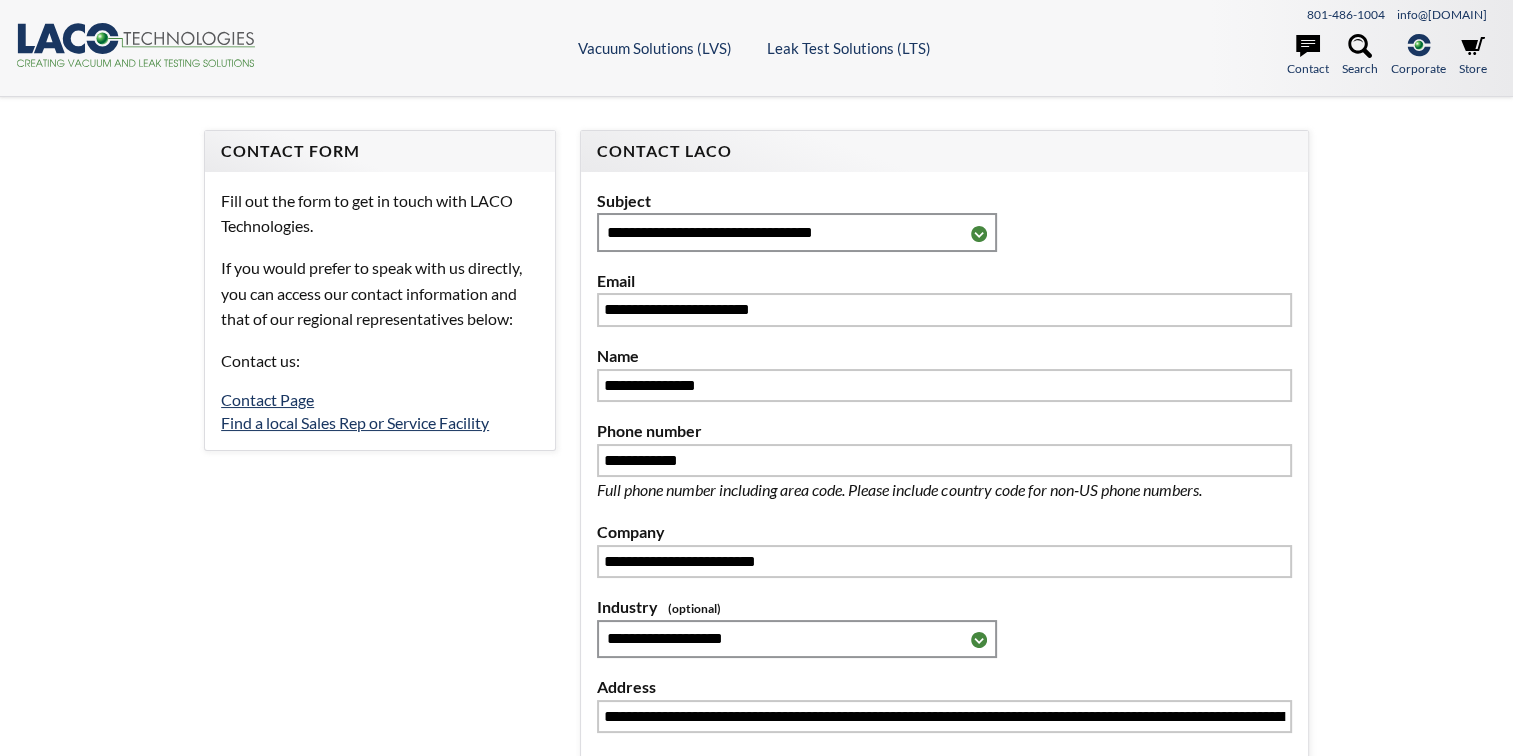 scroll, scrollTop: 0, scrollLeft: 0, axis: both 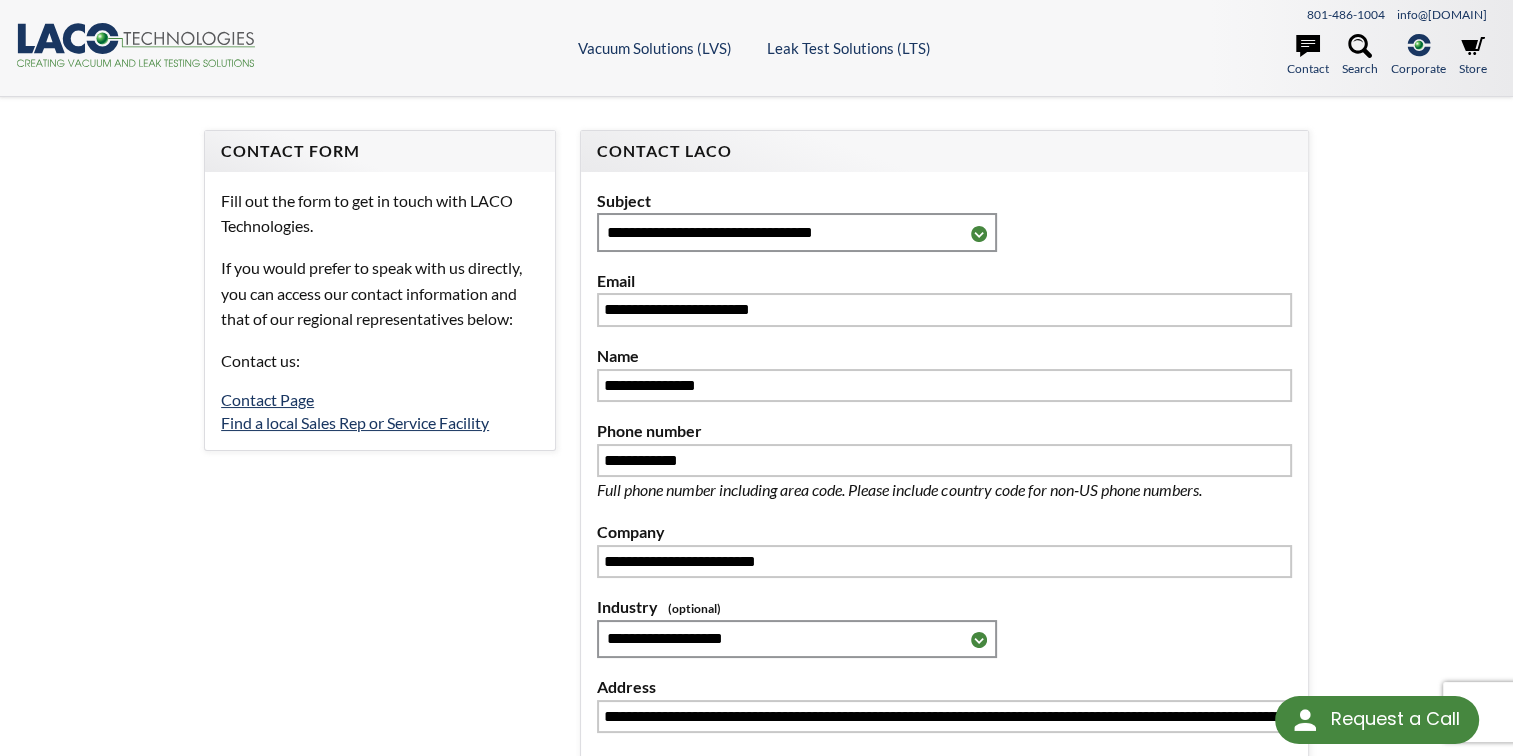 select 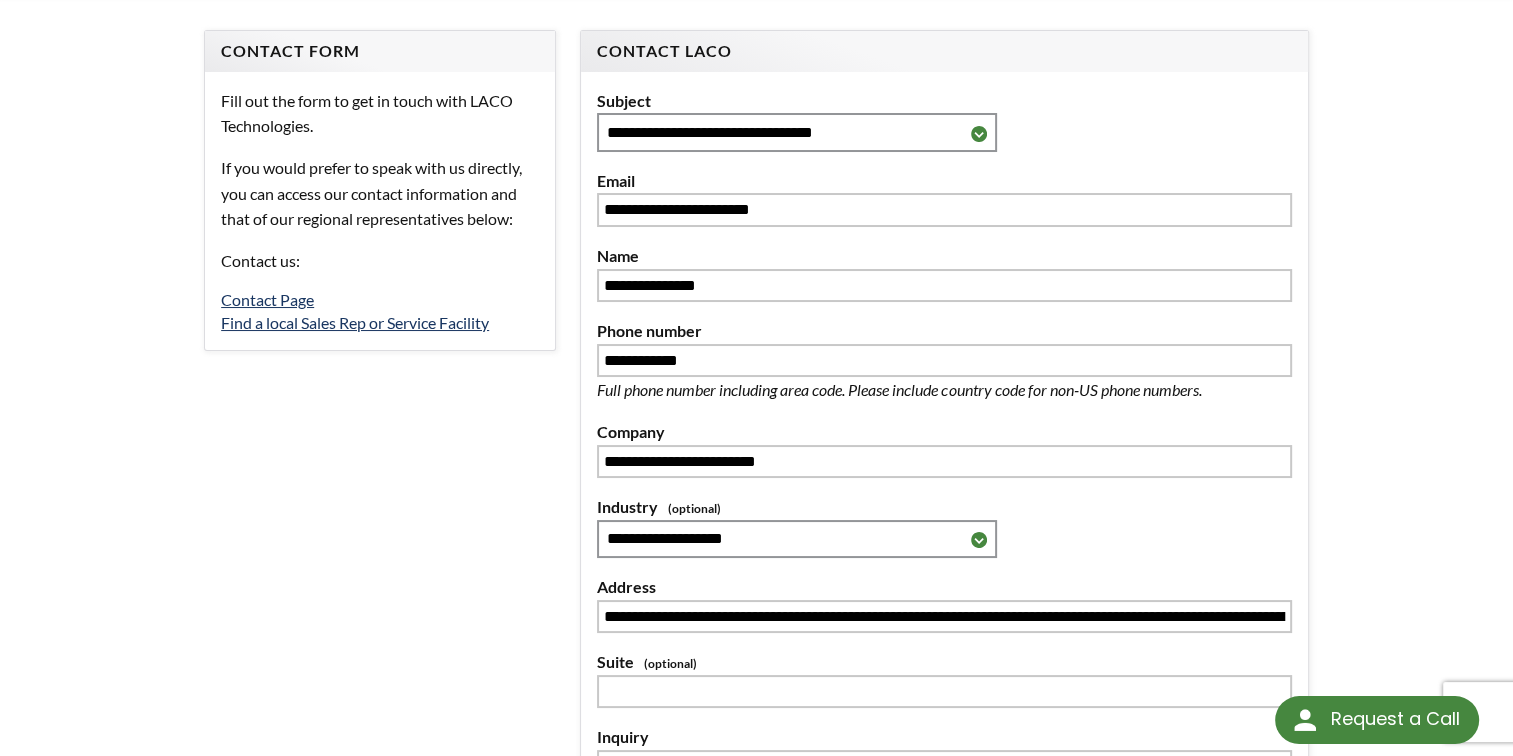 click on "Request a Call" at bounding box center (1394, 719) 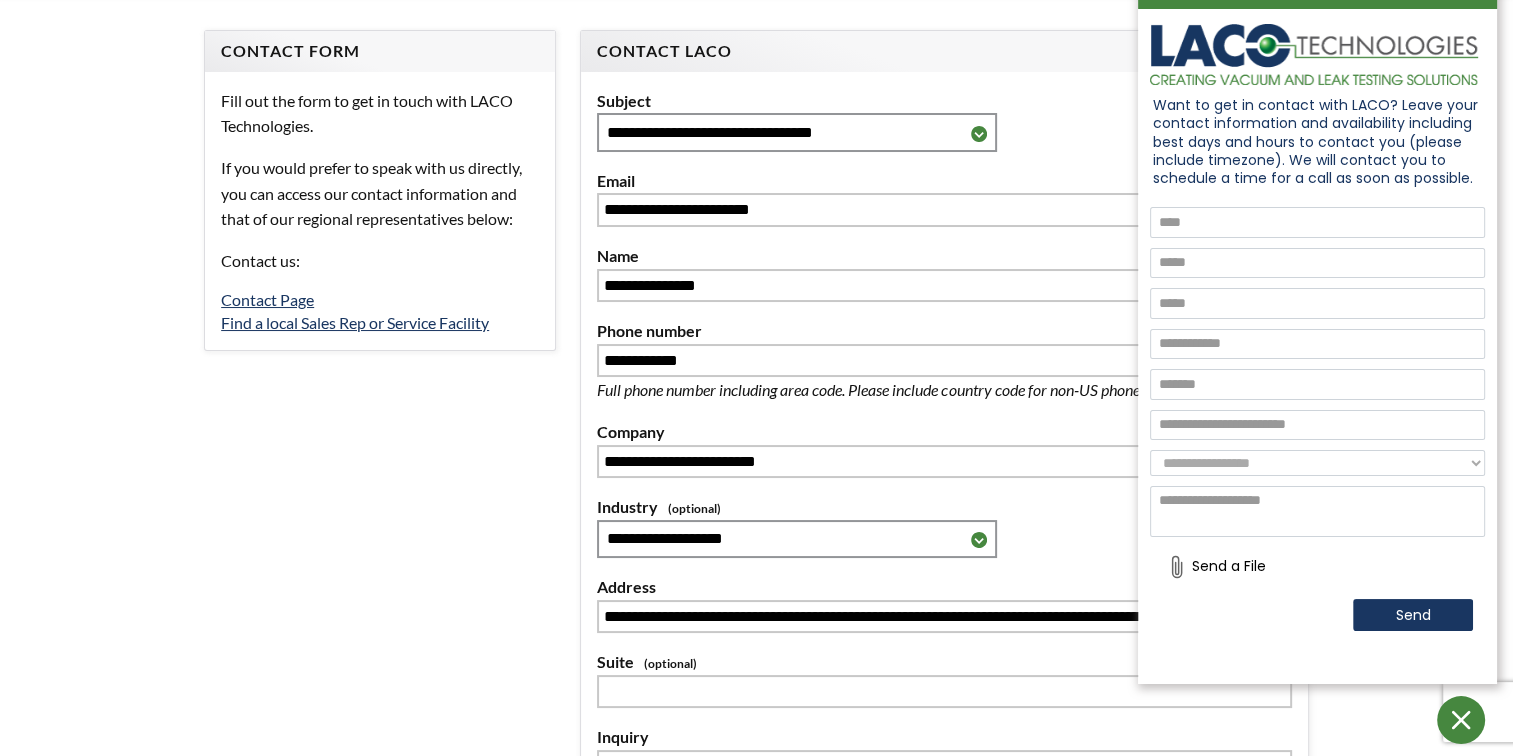 scroll, scrollTop: 0, scrollLeft: 0, axis: both 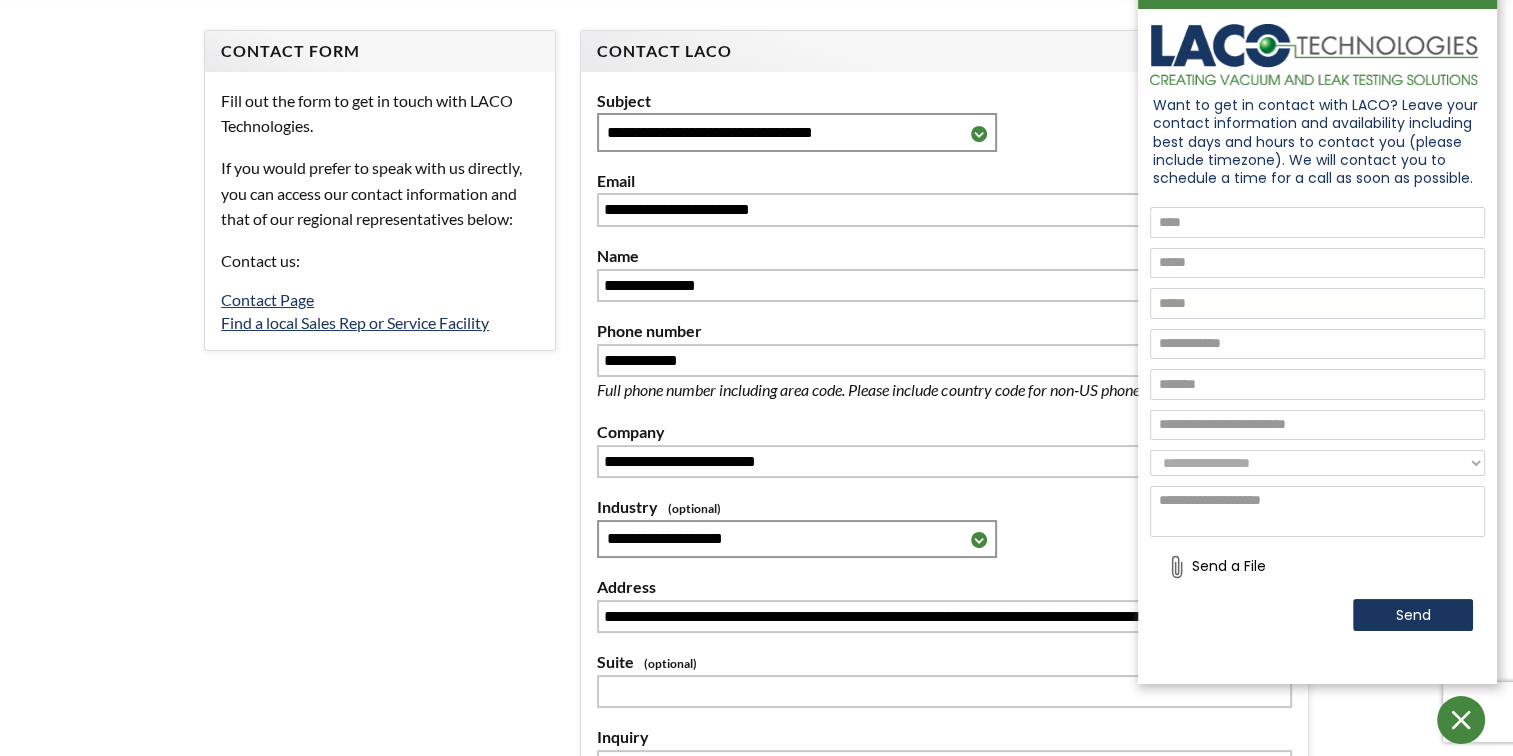 click at bounding box center [1317, 222] 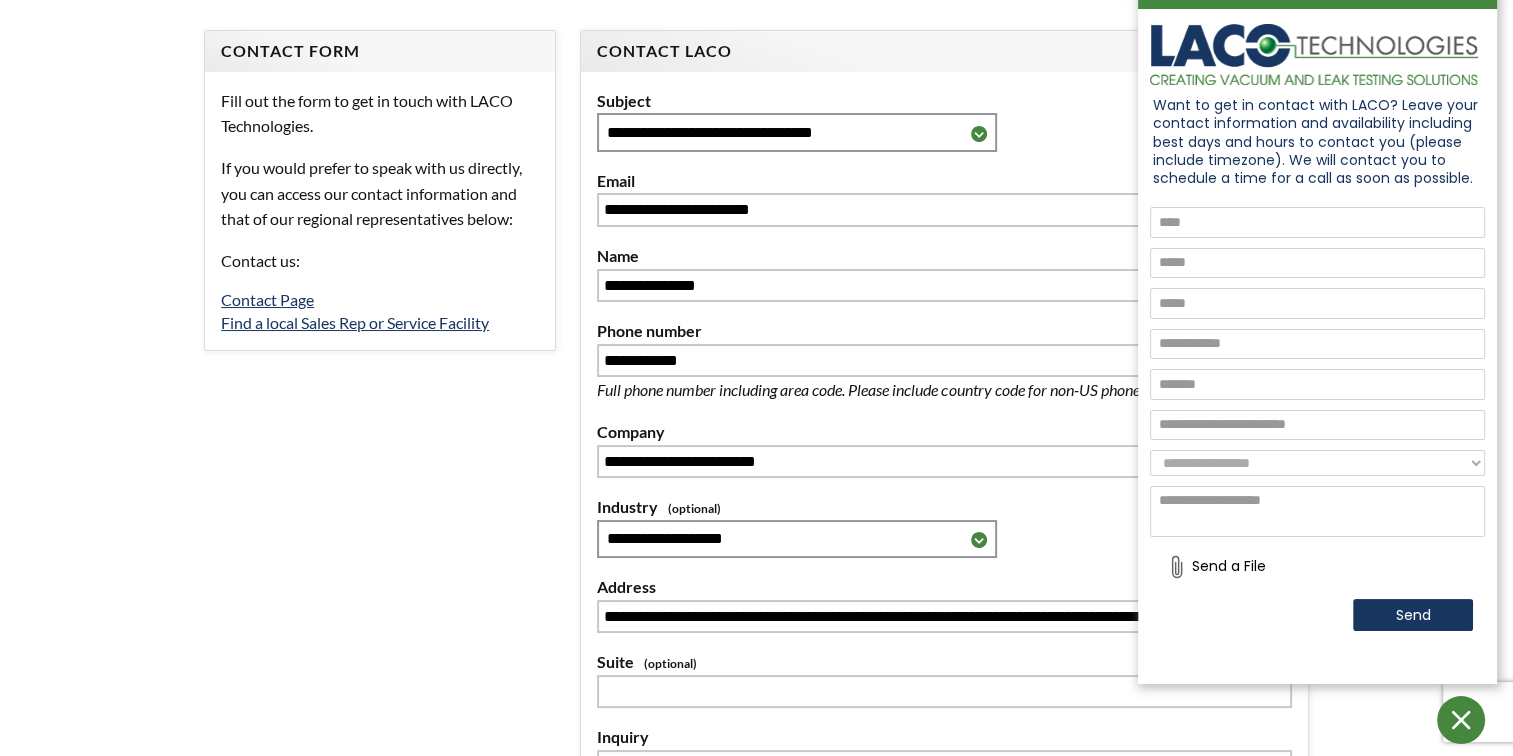 type on "**********" 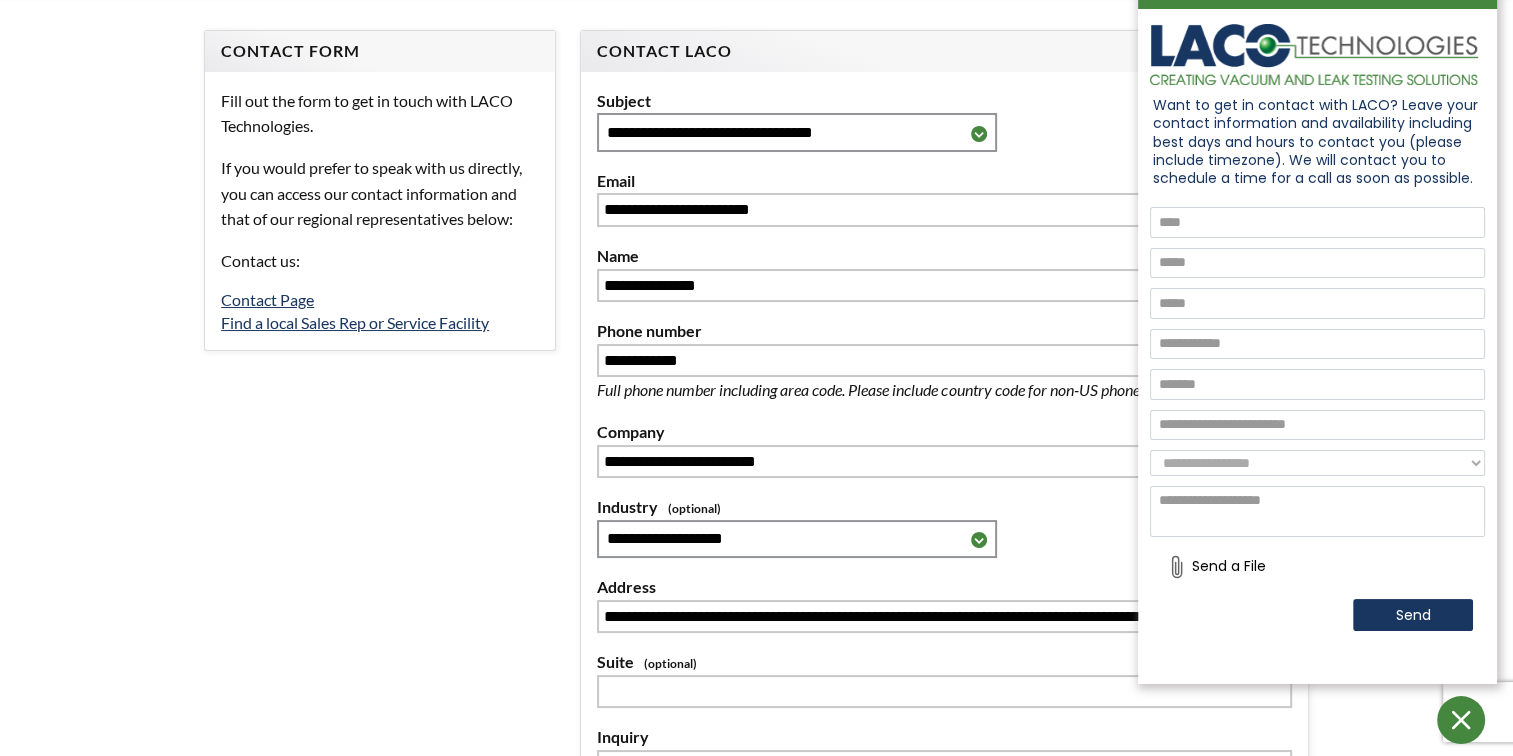 type on "**********" 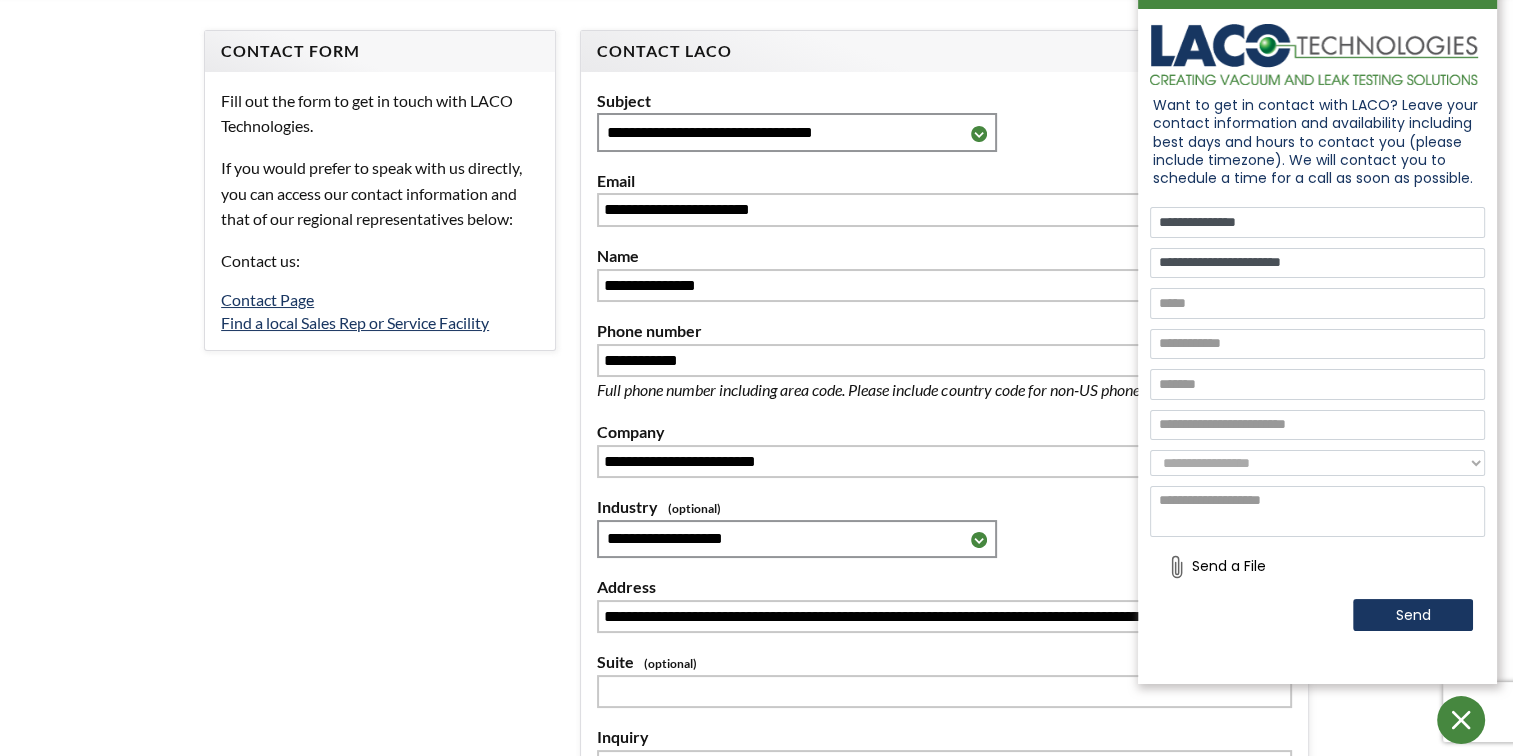 type on "**********" 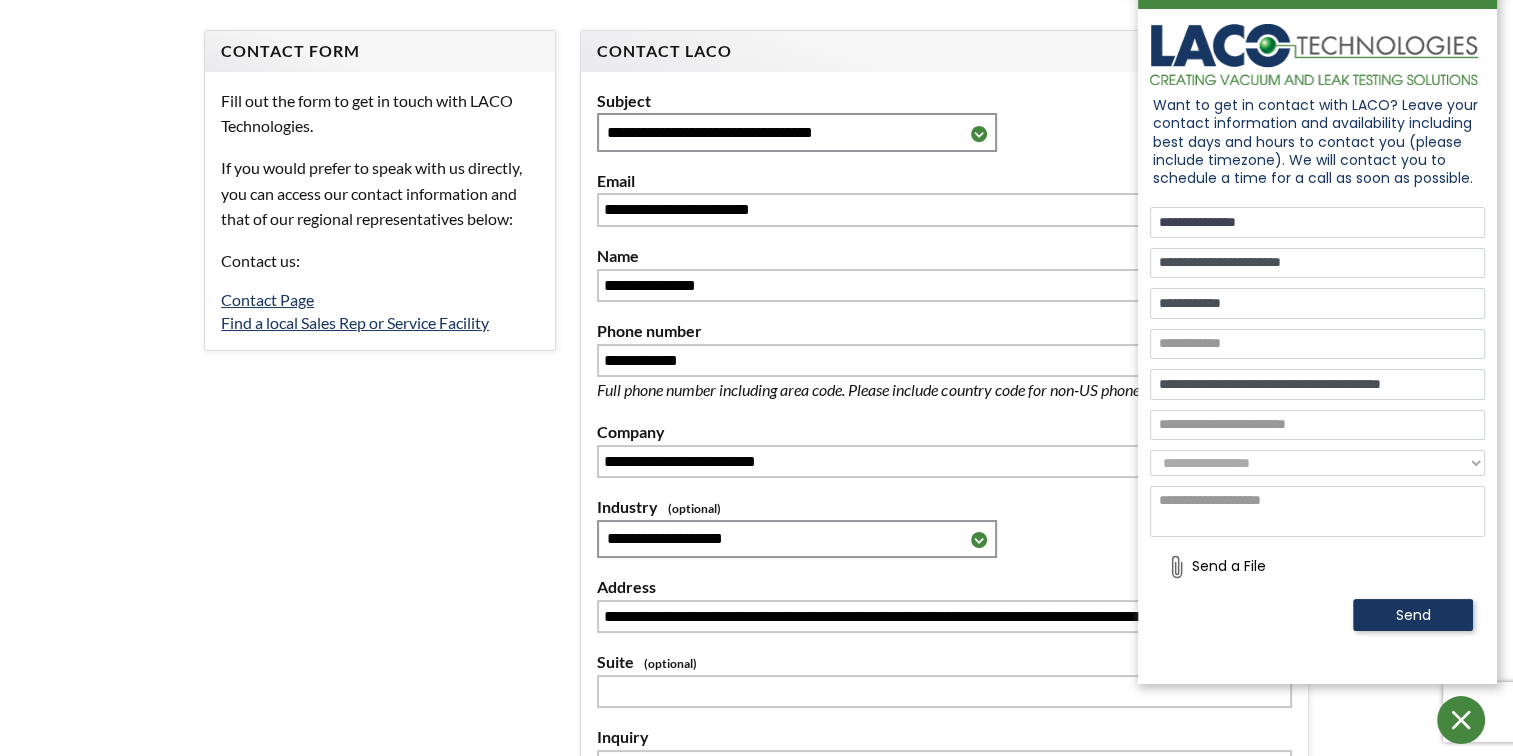click on "Send" at bounding box center [1413, 615] 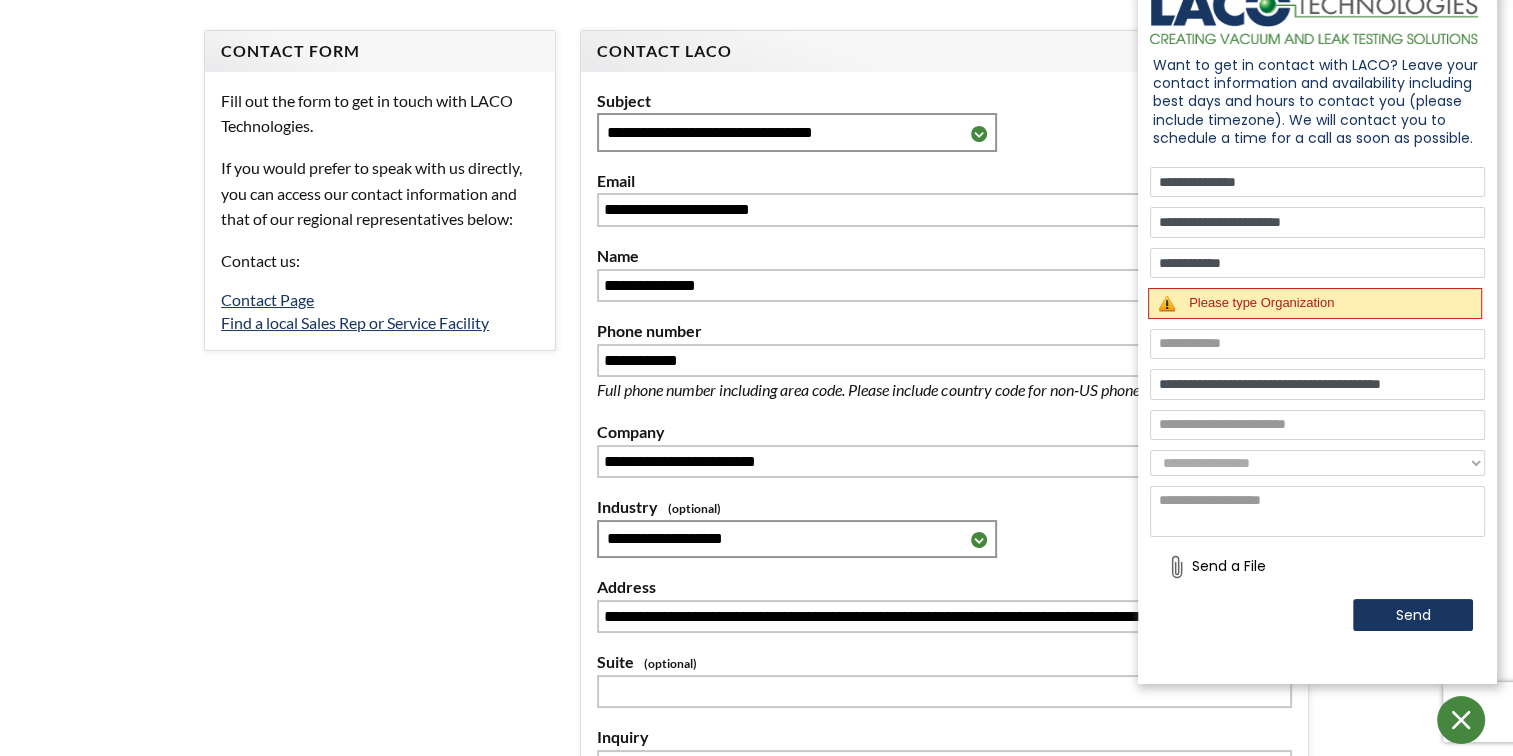 click on "Please type Organization" at bounding box center [1315, 303] 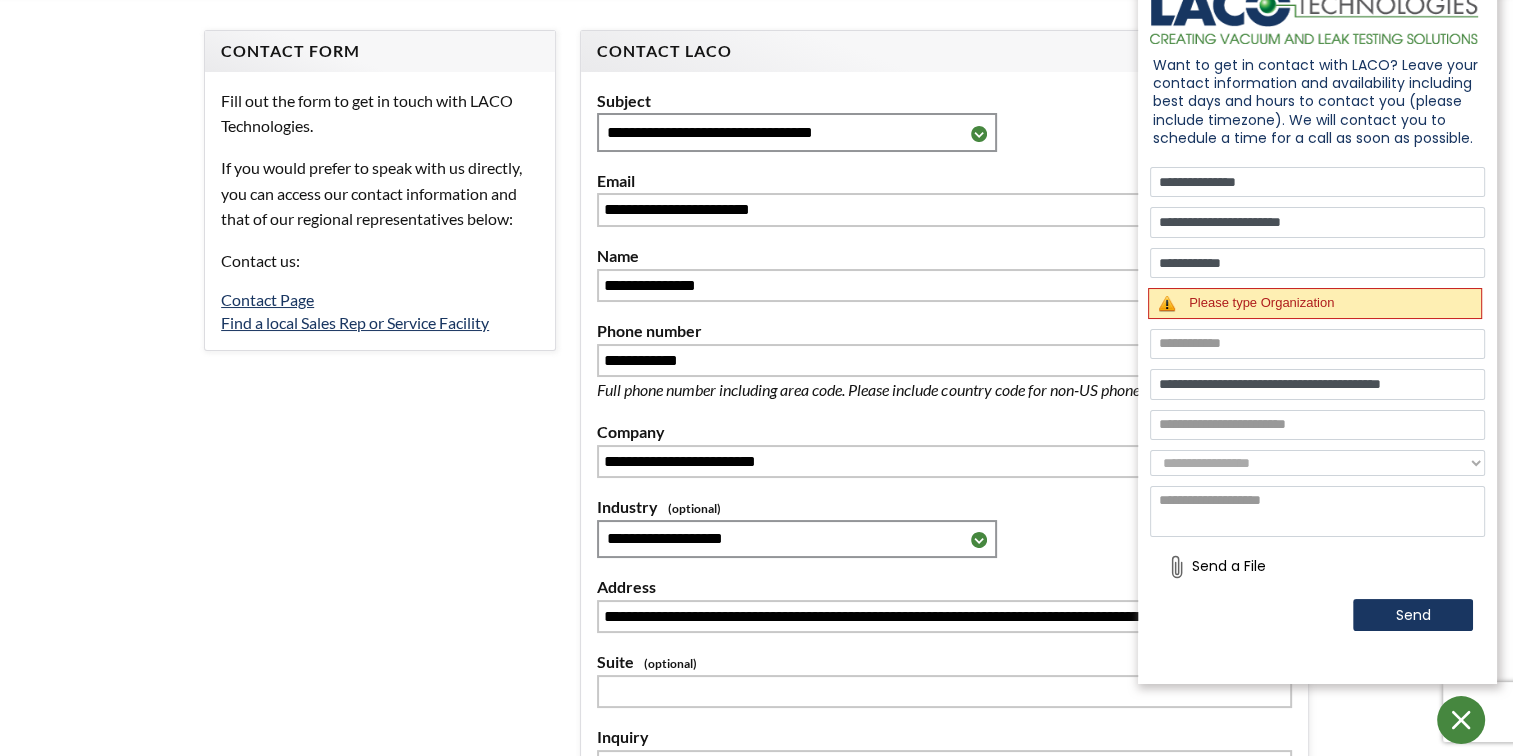 type on "**********" 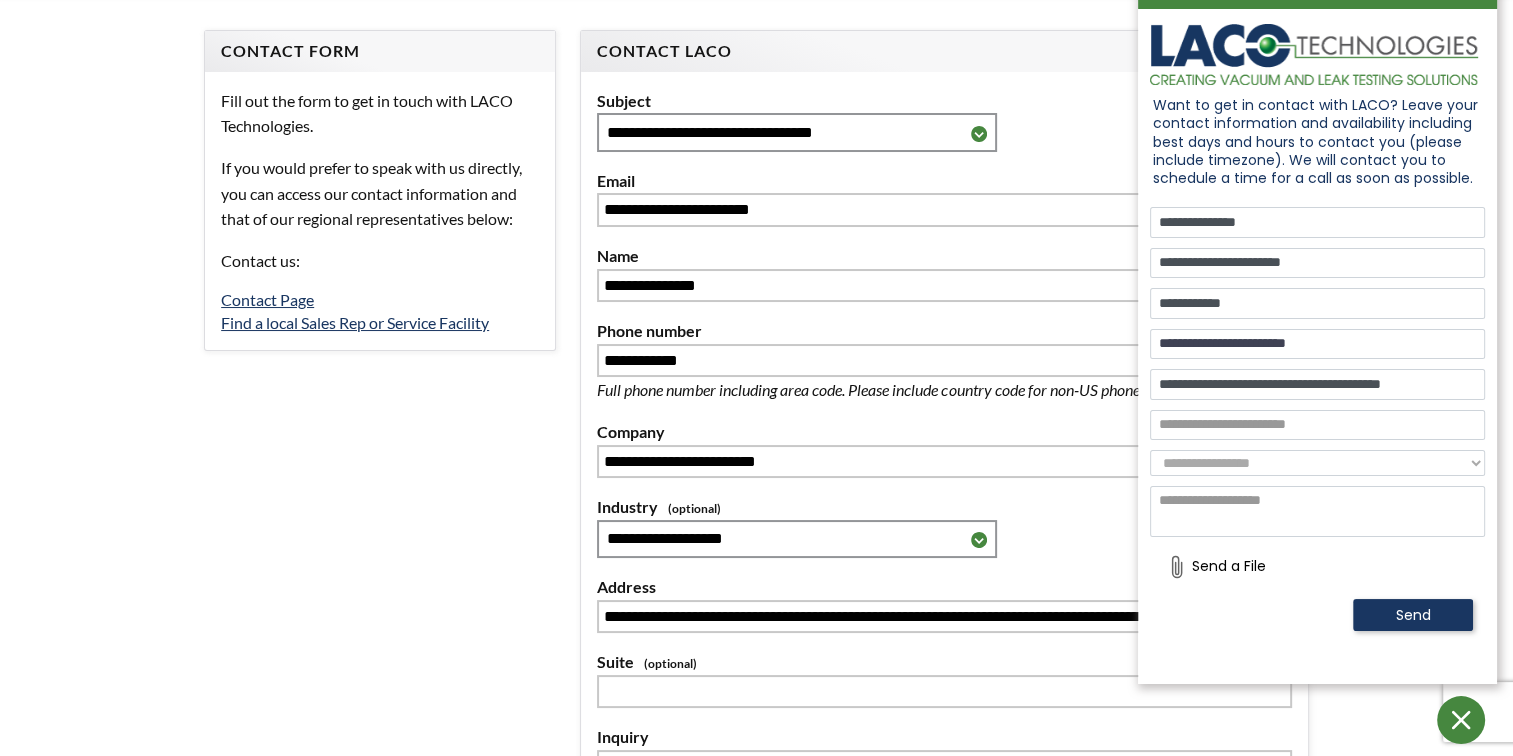click on "Send" at bounding box center (1413, 615) 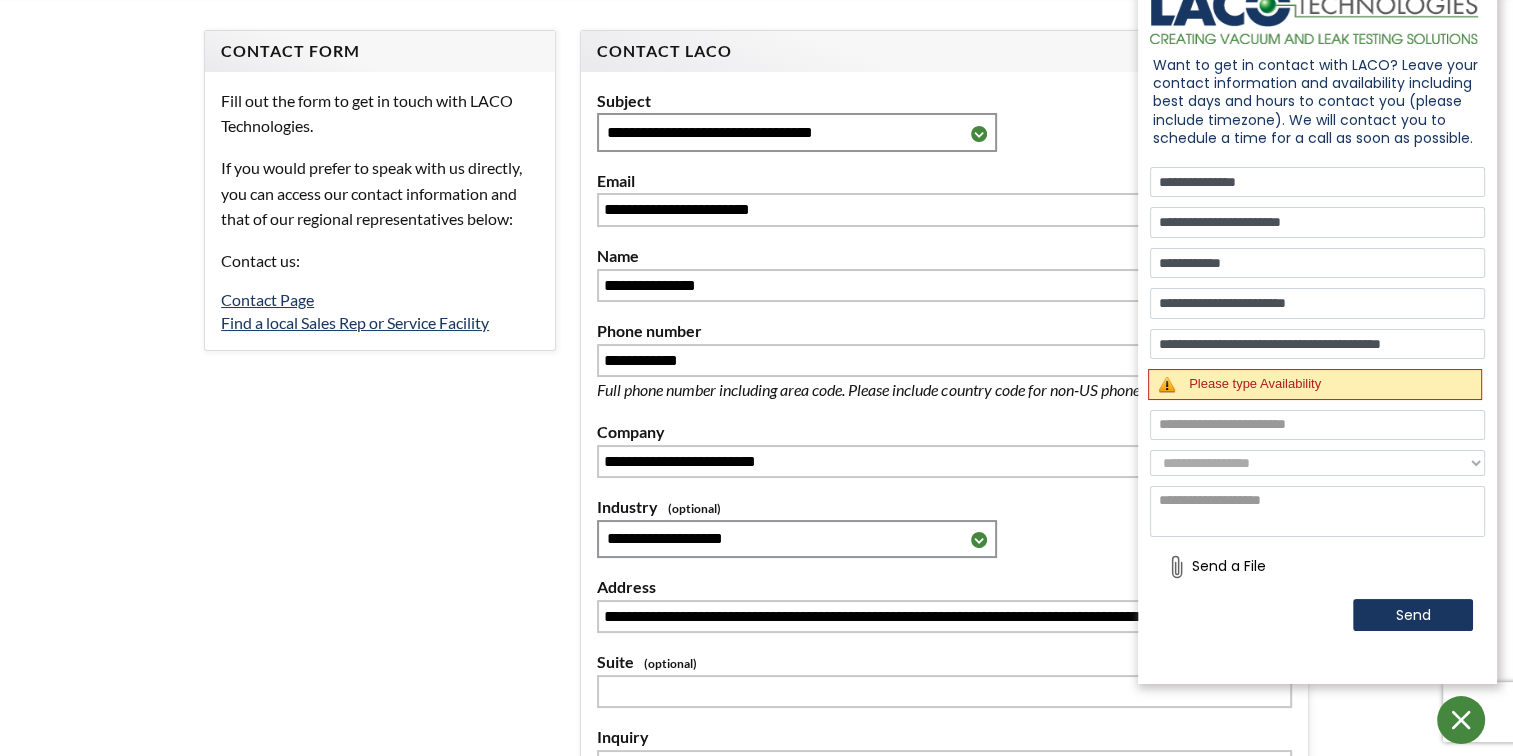click at bounding box center (1317, 425) 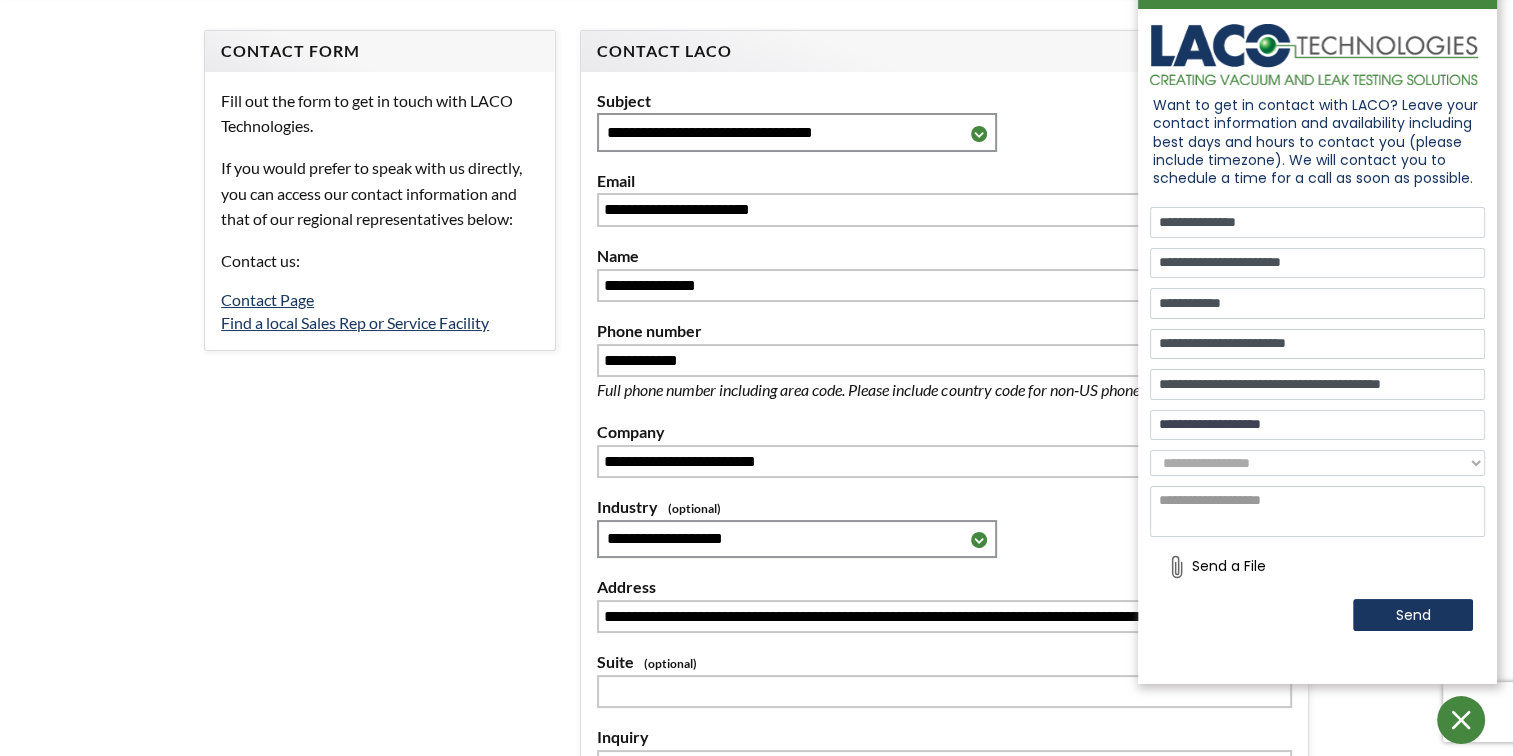 type on "**********" 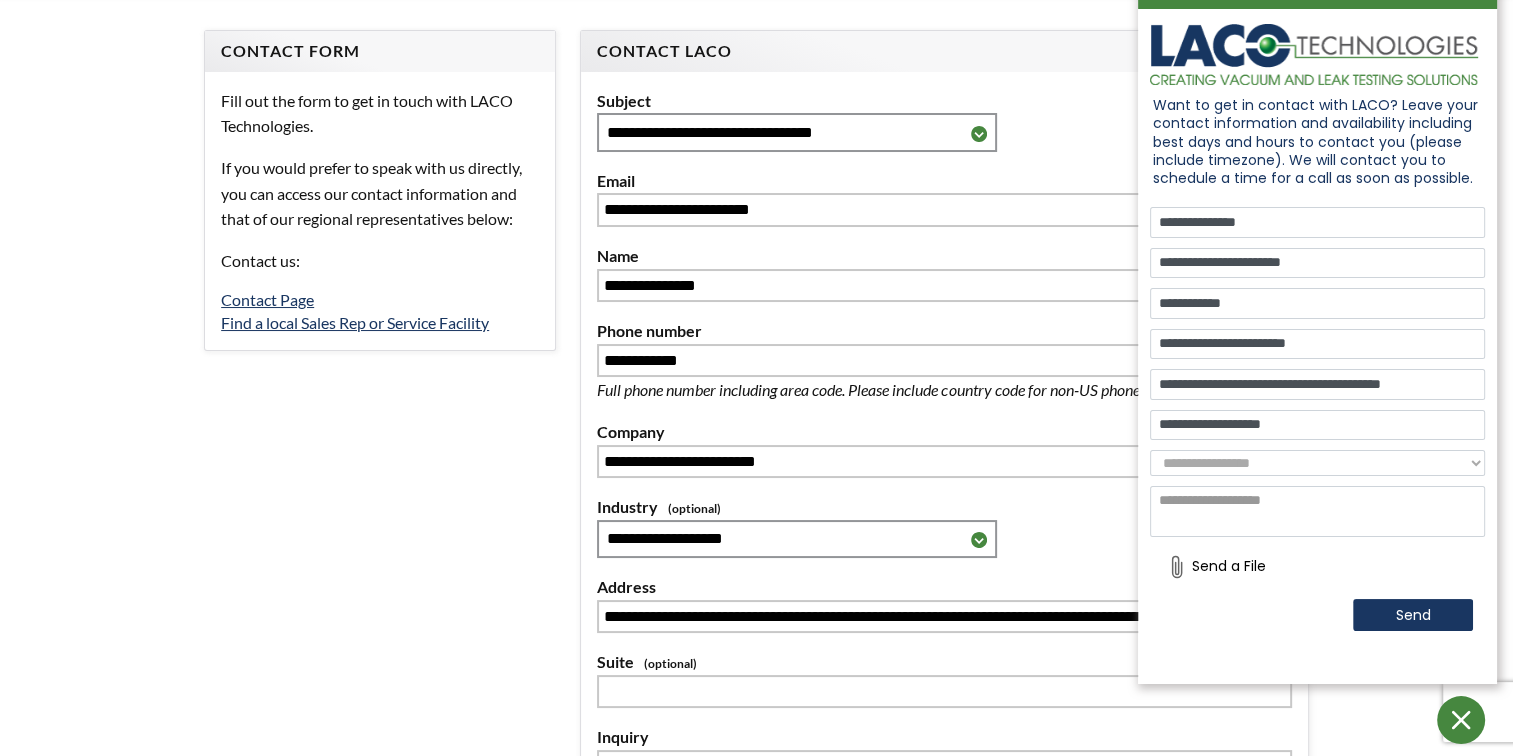 click on "**********" at bounding box center (1317, 463) 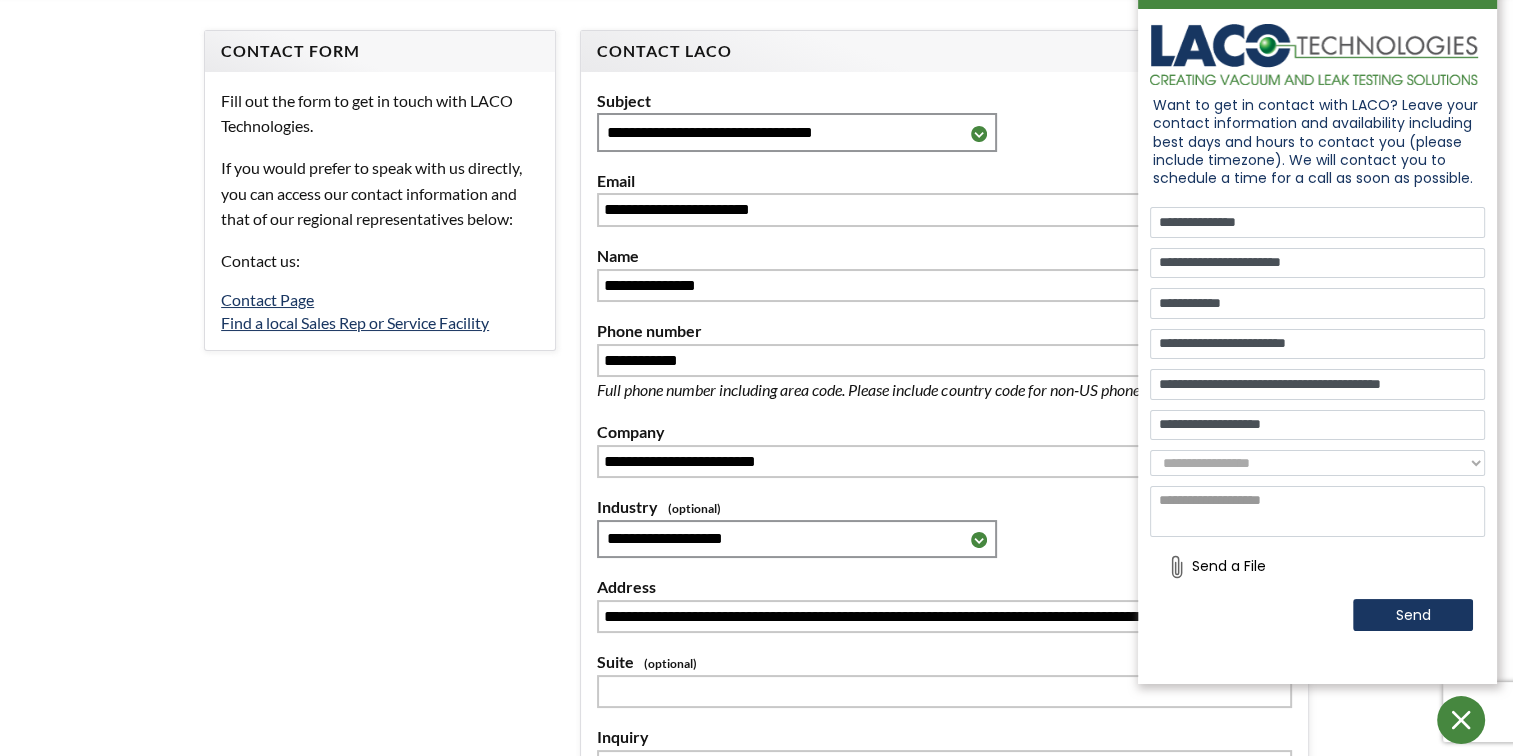 select on "**********" 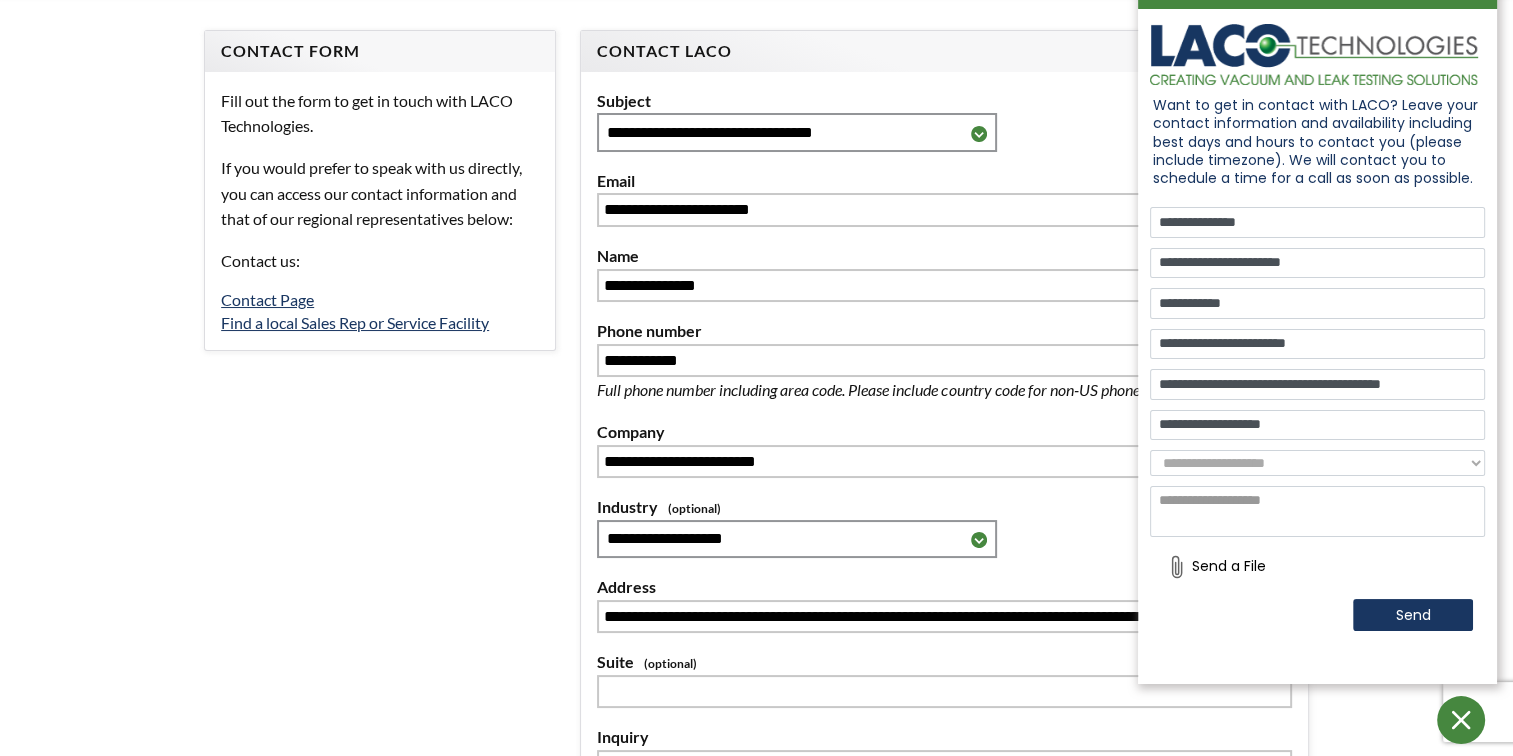 click on "**********" at bounding box center (1317, 463) 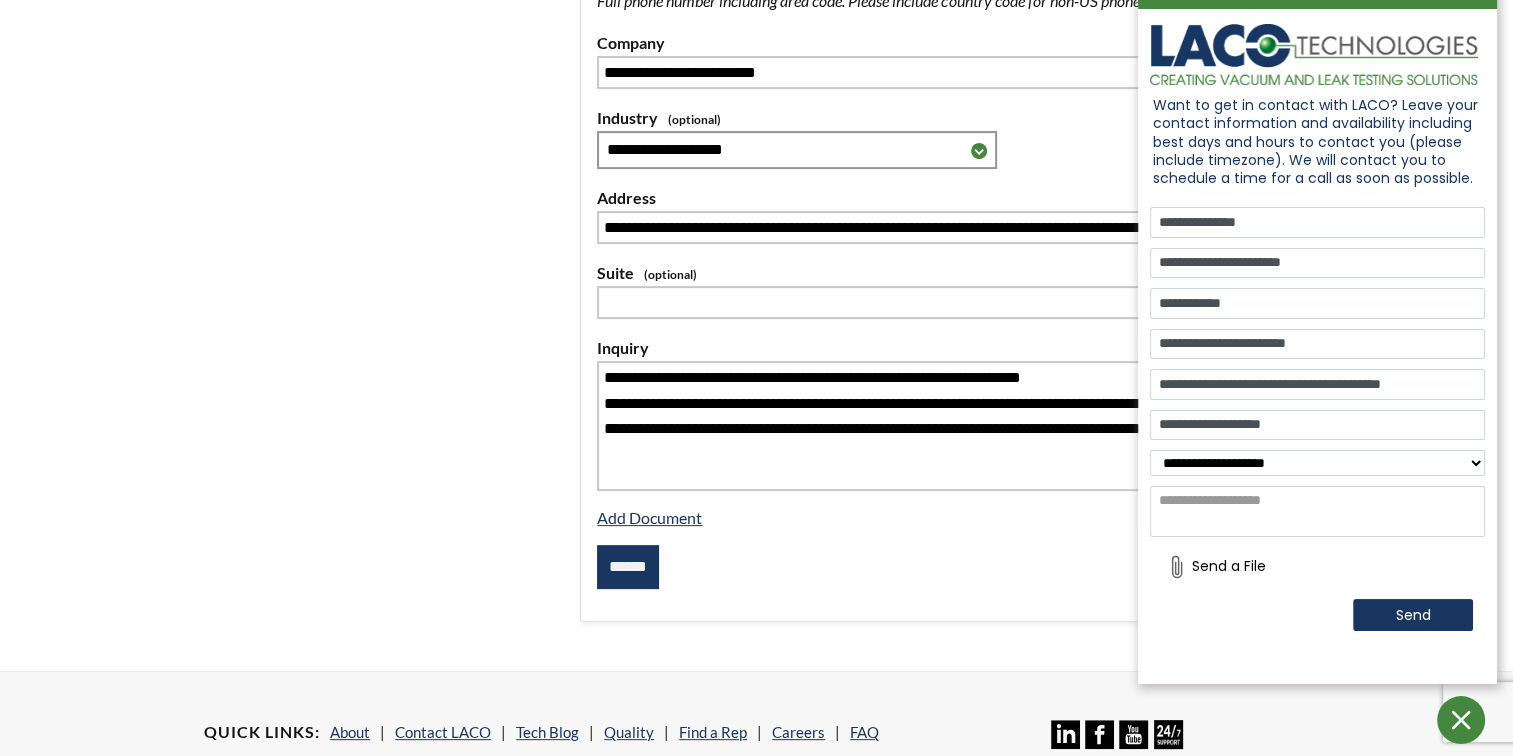 scroll, scrollTop: 500, scrollLeft: 0, axis: vertical 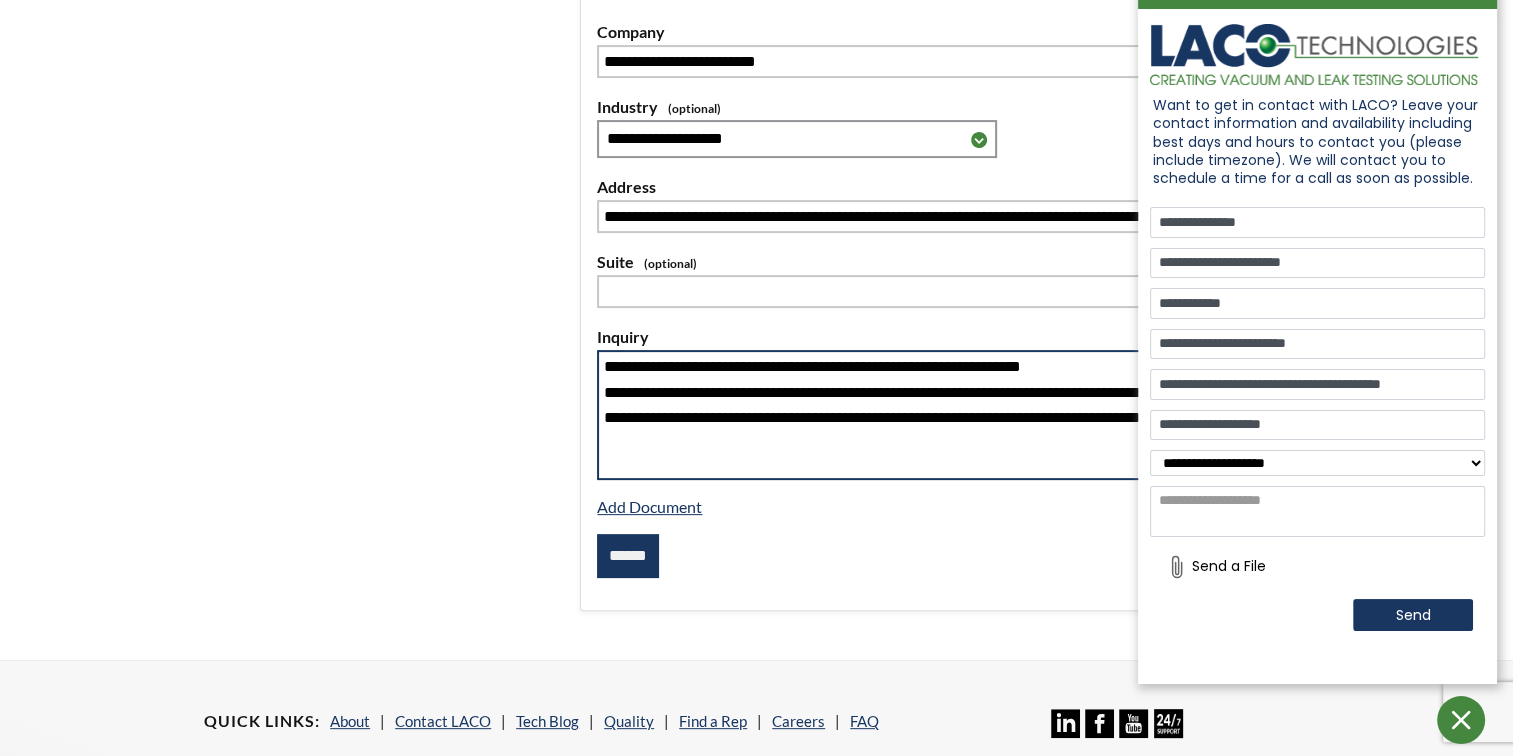 drag, startPoint x: 604, startPoint y: 358, endPoint x: 807, endPoint y: 476, distance: 234.80417 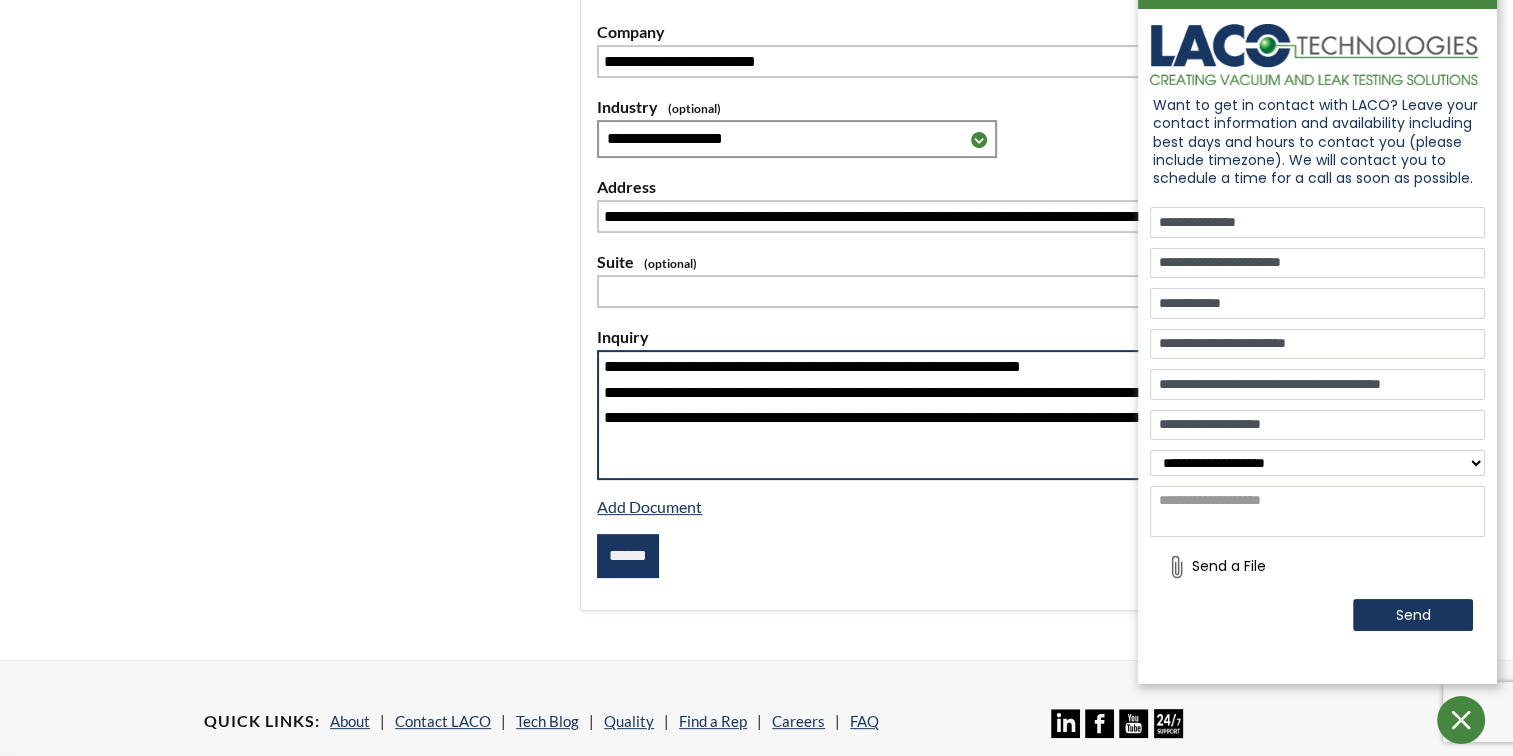 click on "**********" at bounding box center (944, 141) 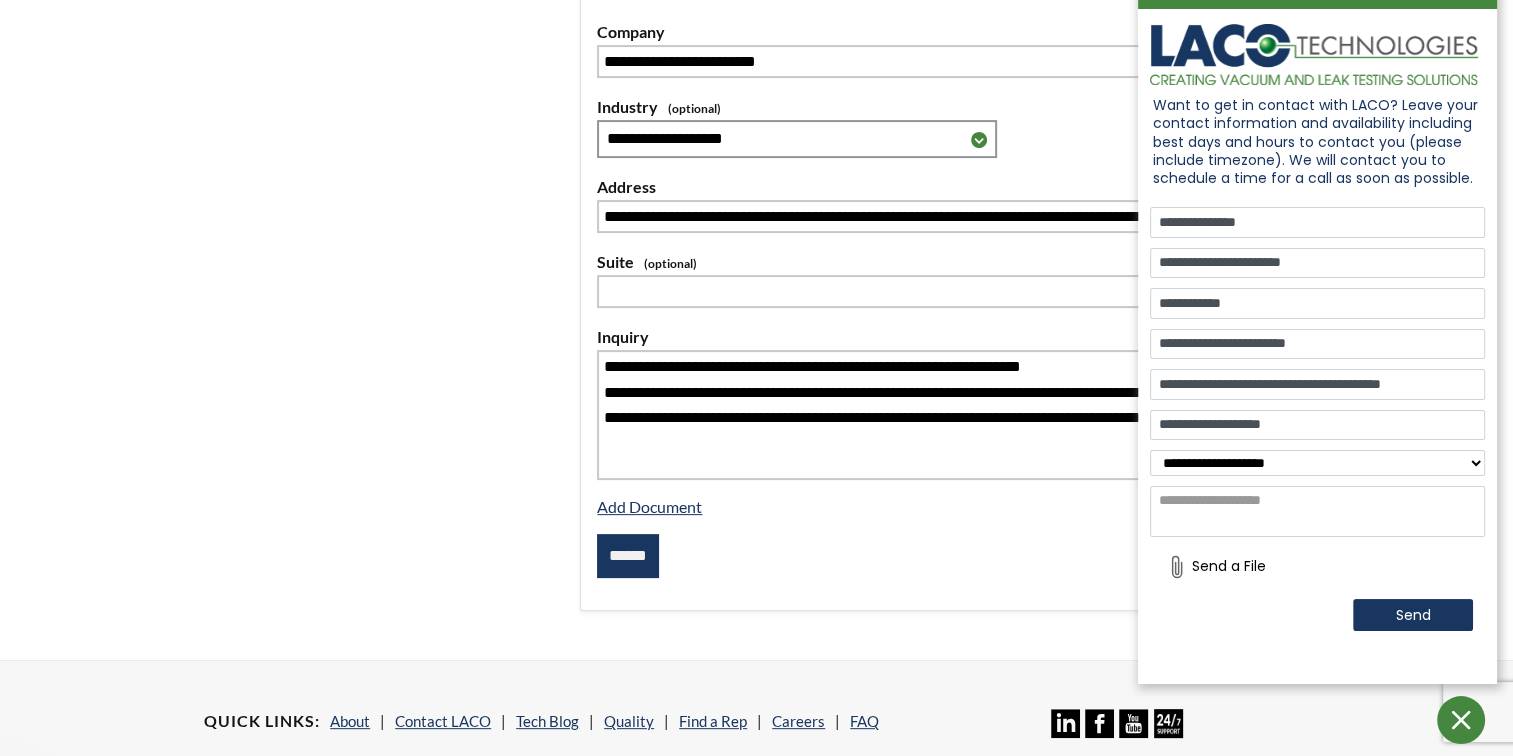 click at bounding box center (1317, 512) 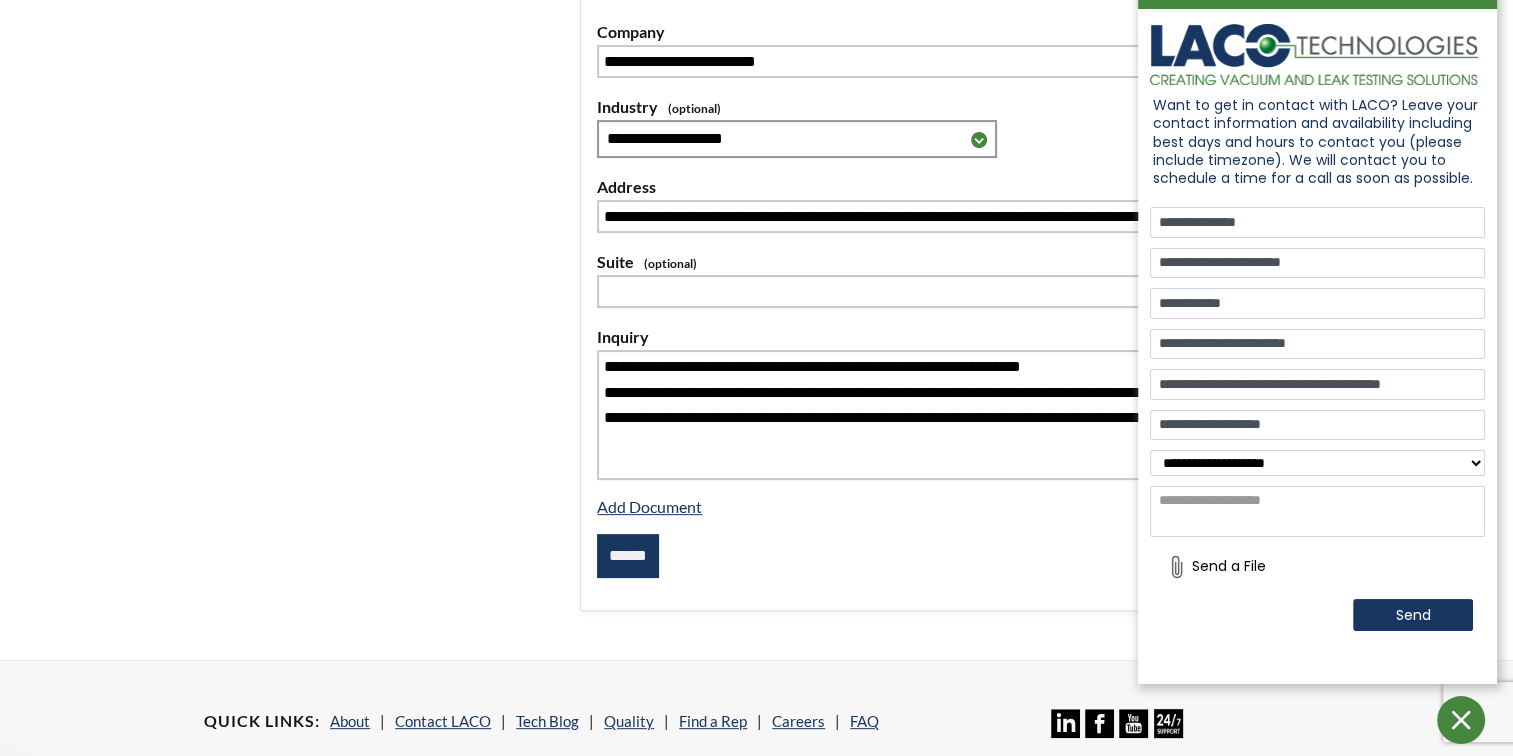 type on "**********" 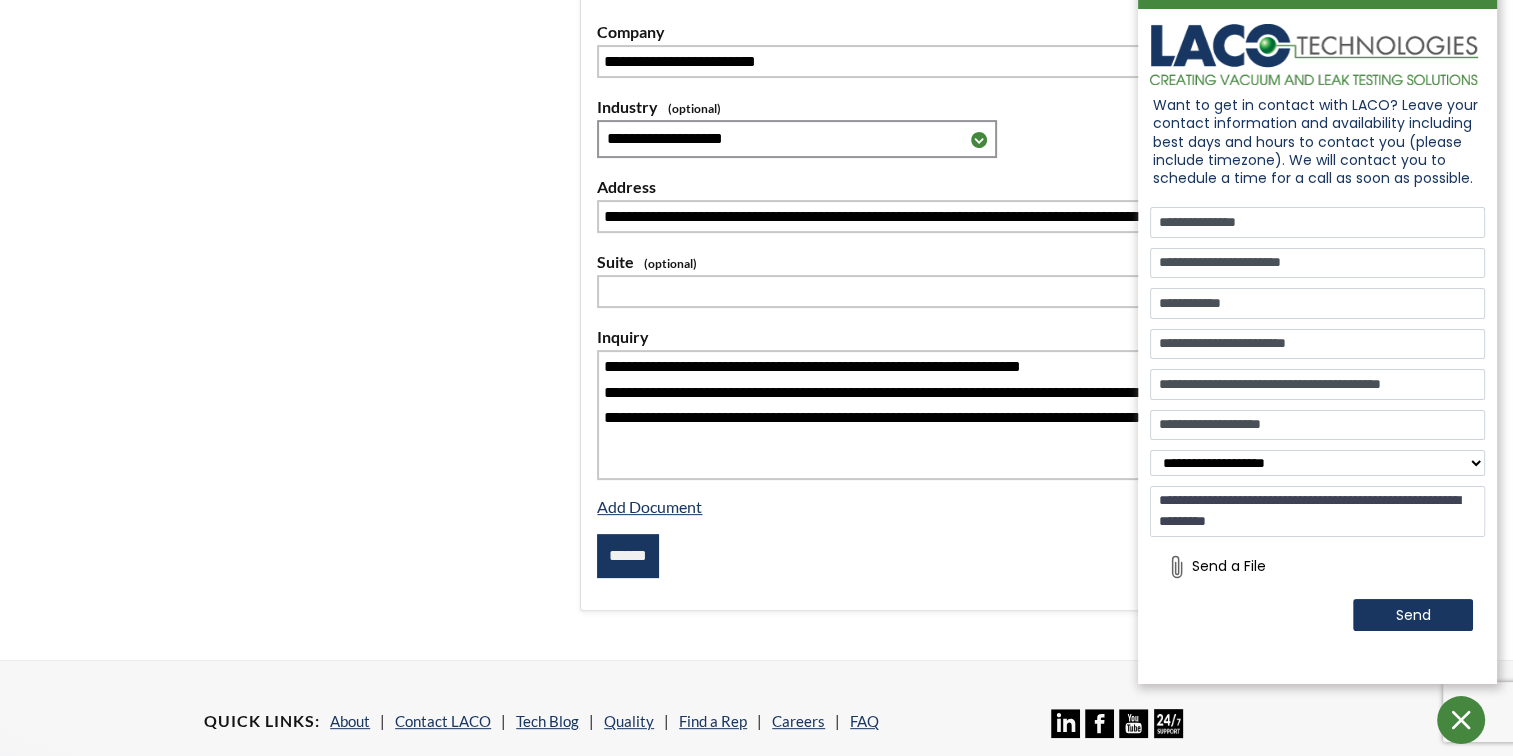 scroll, scrollTop: 121, scrollLeft: 0, axis: vertical 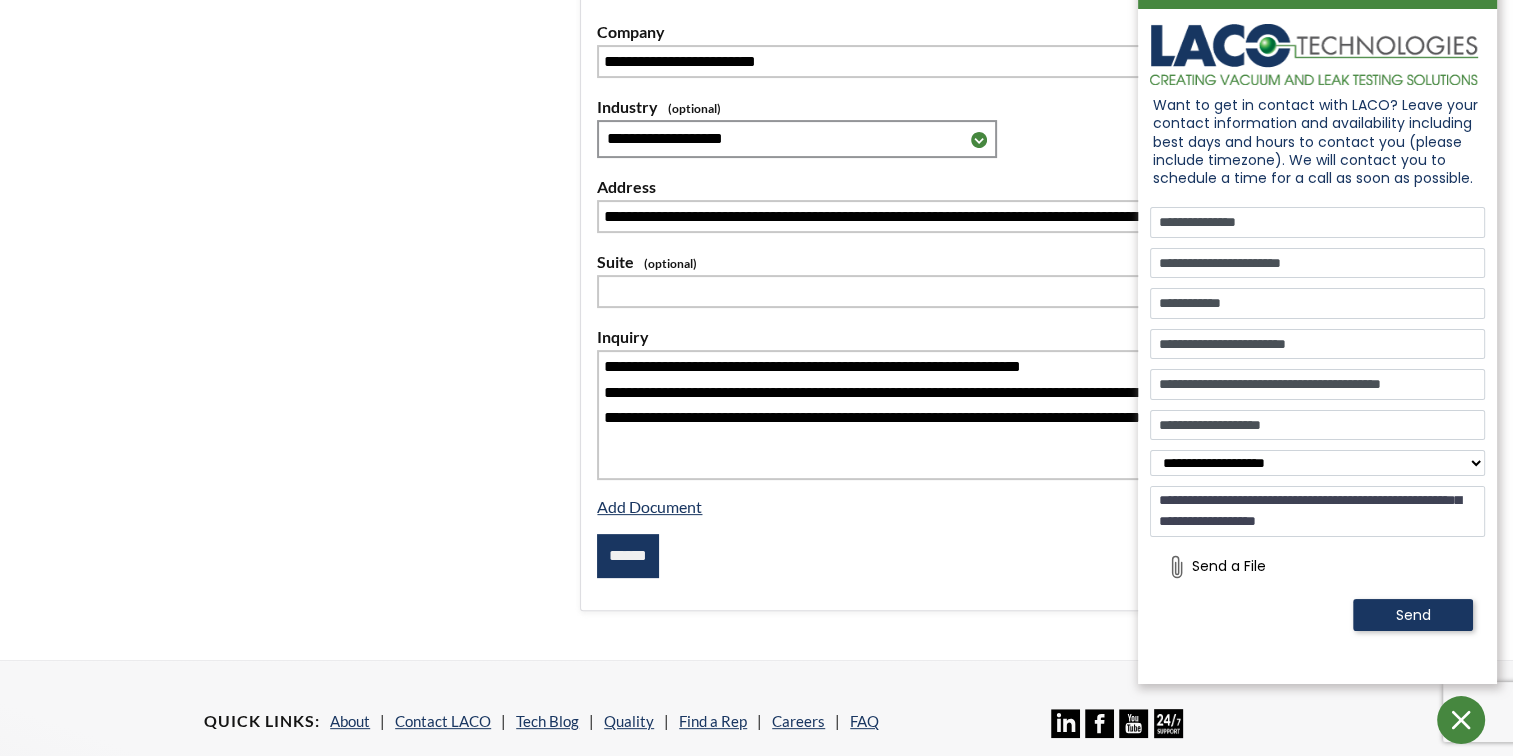 click on "Send" at bounding box center (1413, 615) 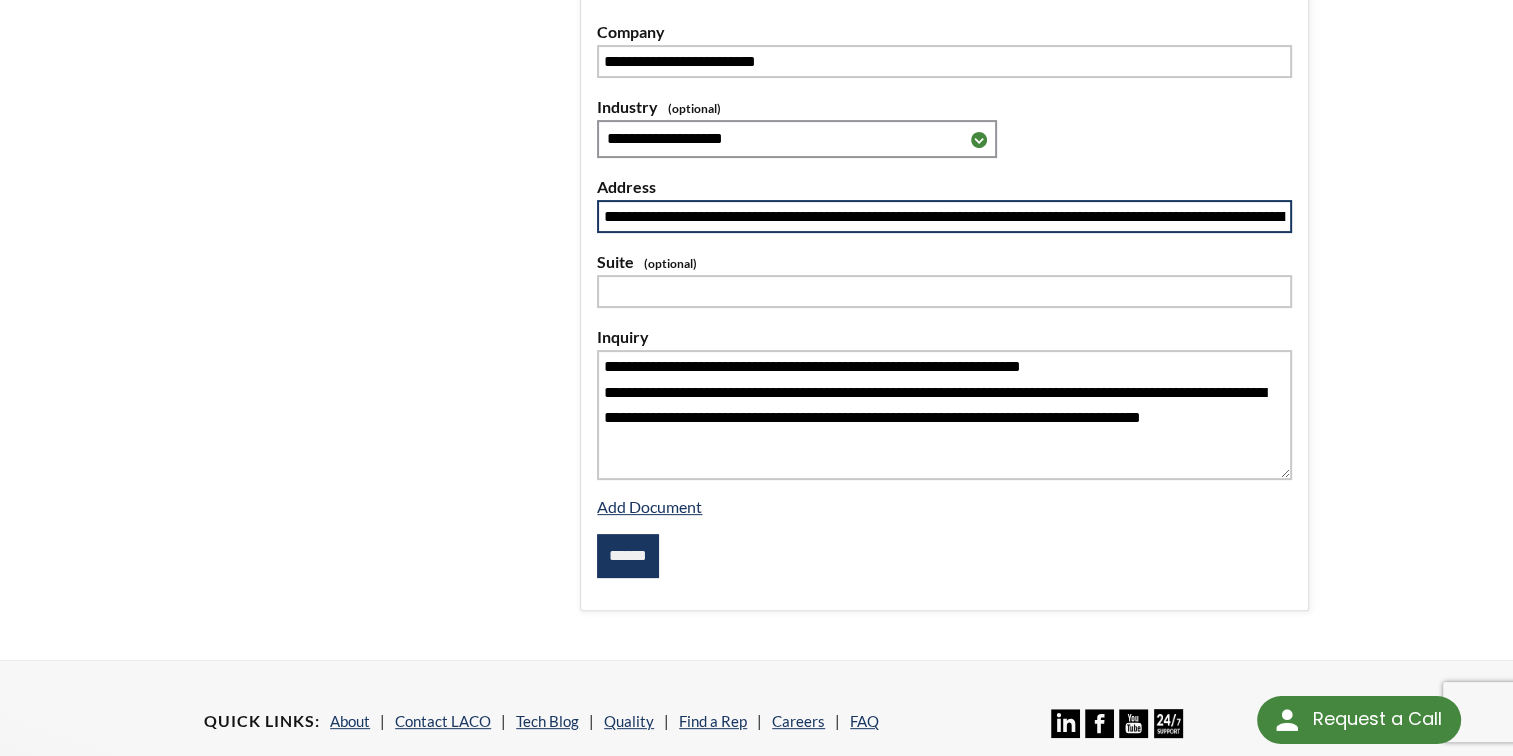 click at bounding box center [944, 217] 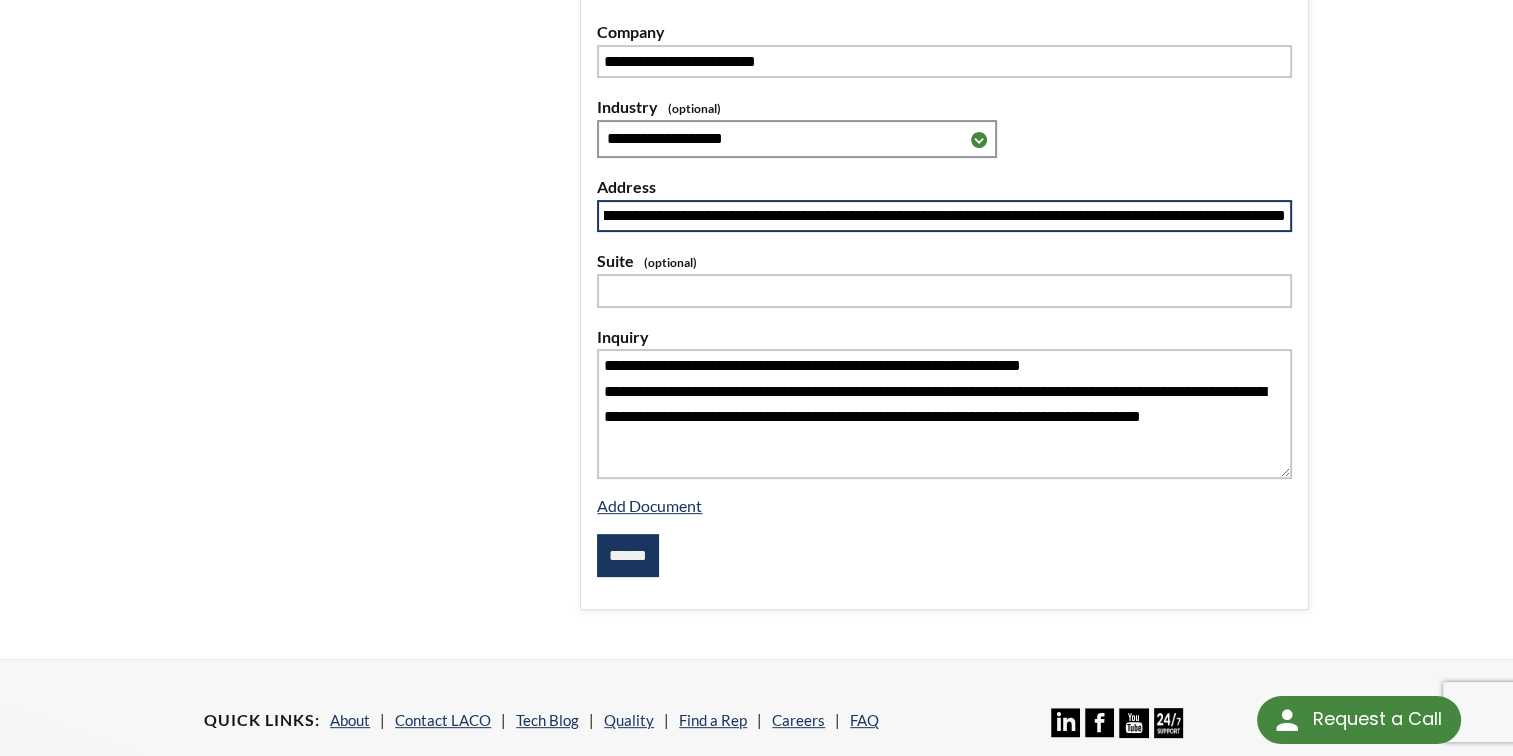 scroll, scrollTop: 0, scrollLeft: 11291, axis: horizontal 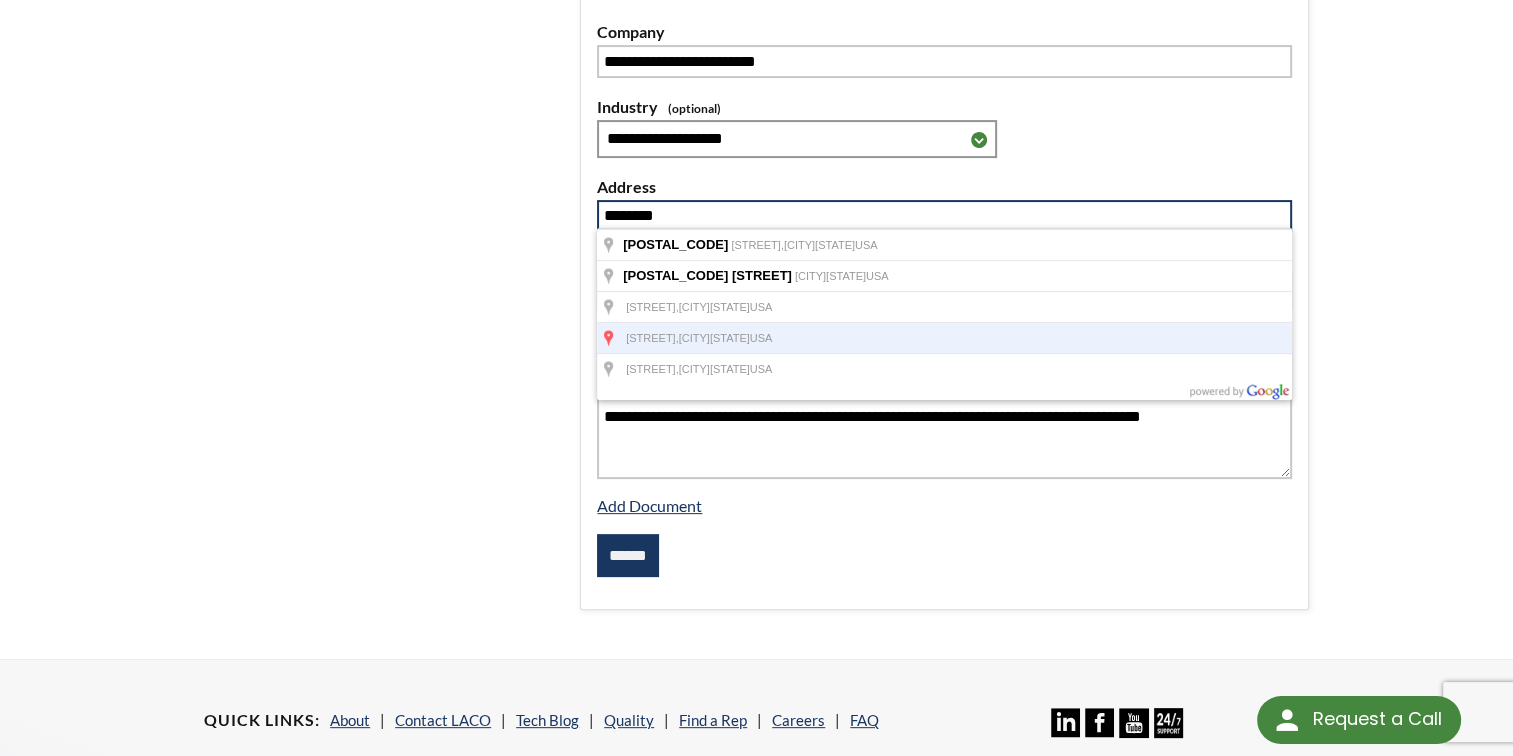 type on "**********" 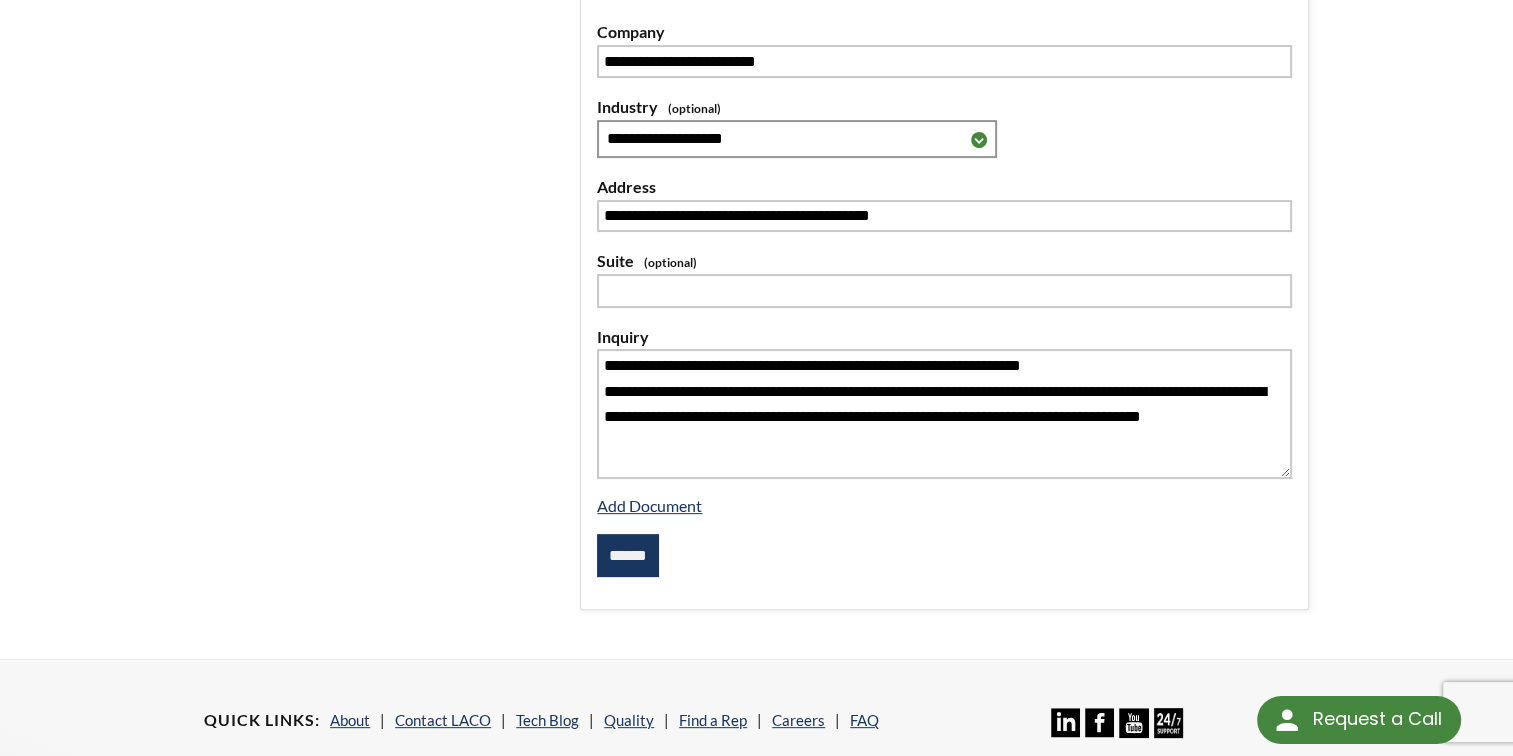 click on "******" at bounding box center [628, 556] 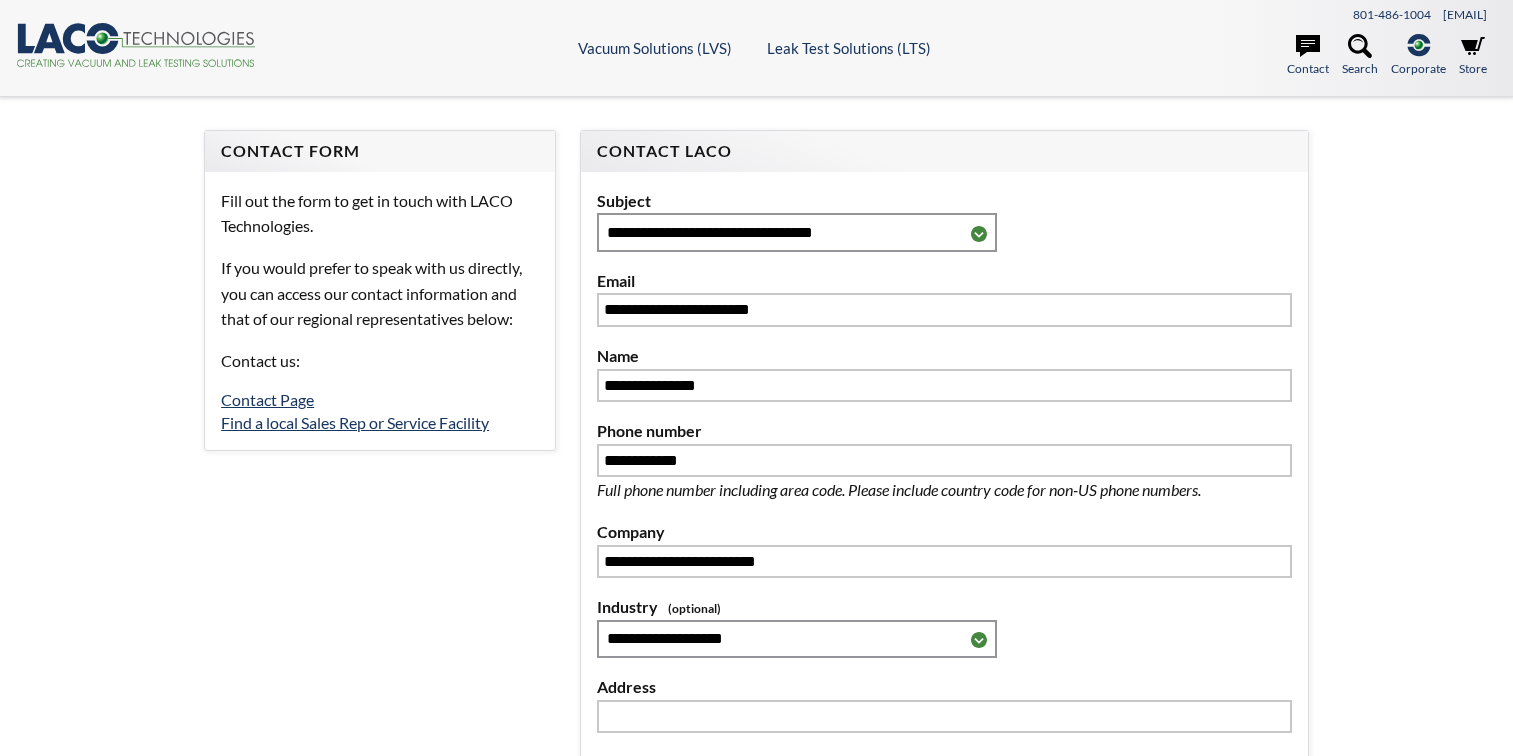 scroll, scrollTop: 0, scrollLeft: 0, axis: both 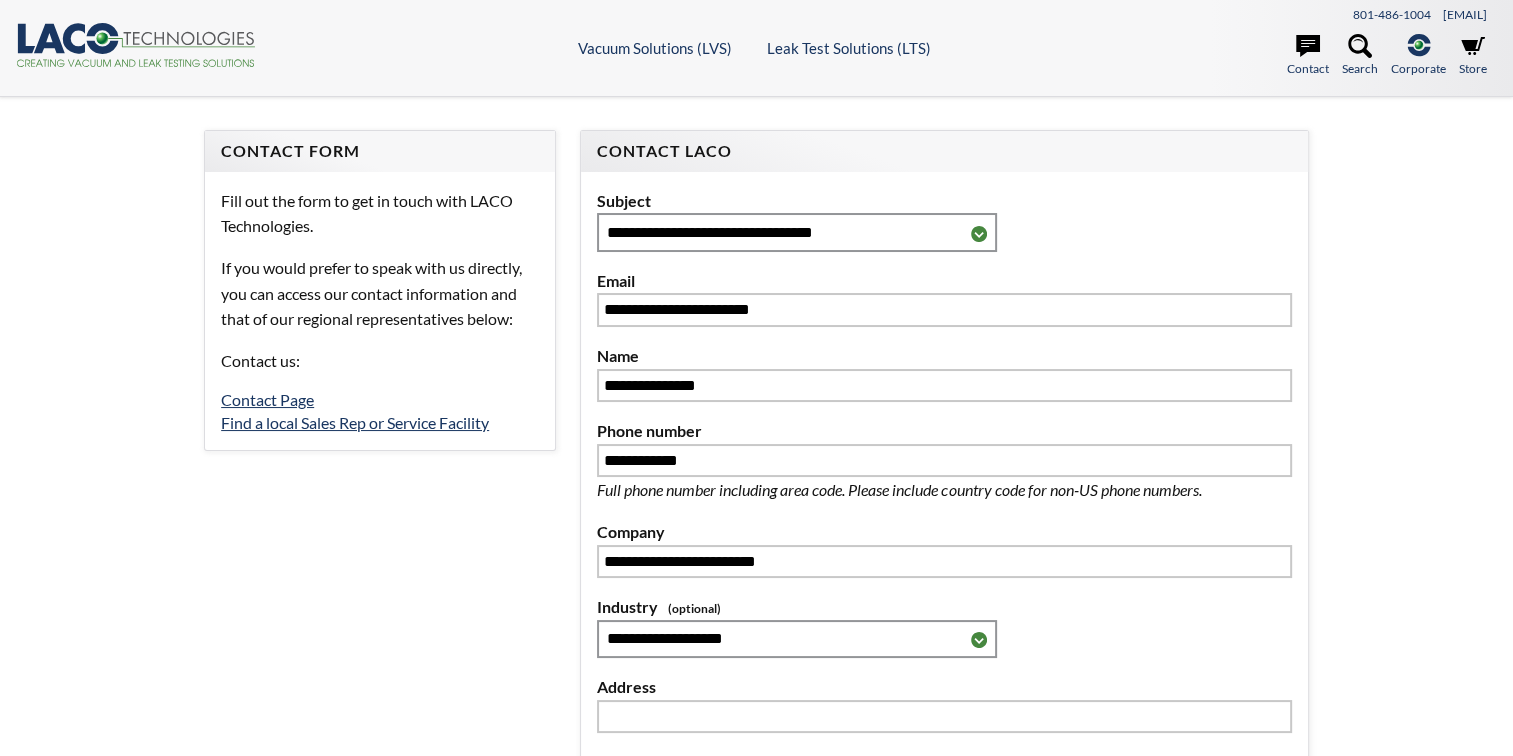 type on "**********" 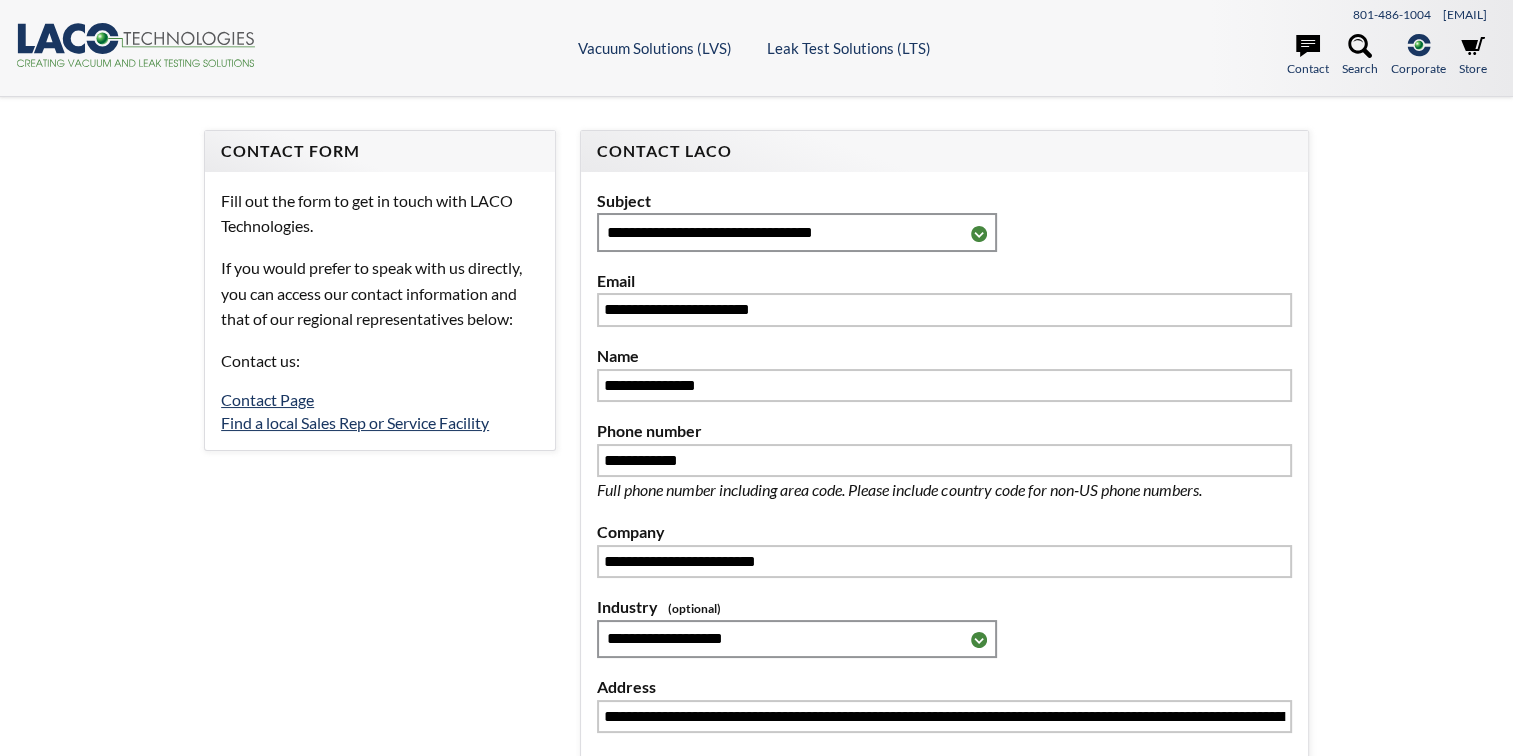scroll, scrollTop: 0, scrollLeft: 0, axis: both 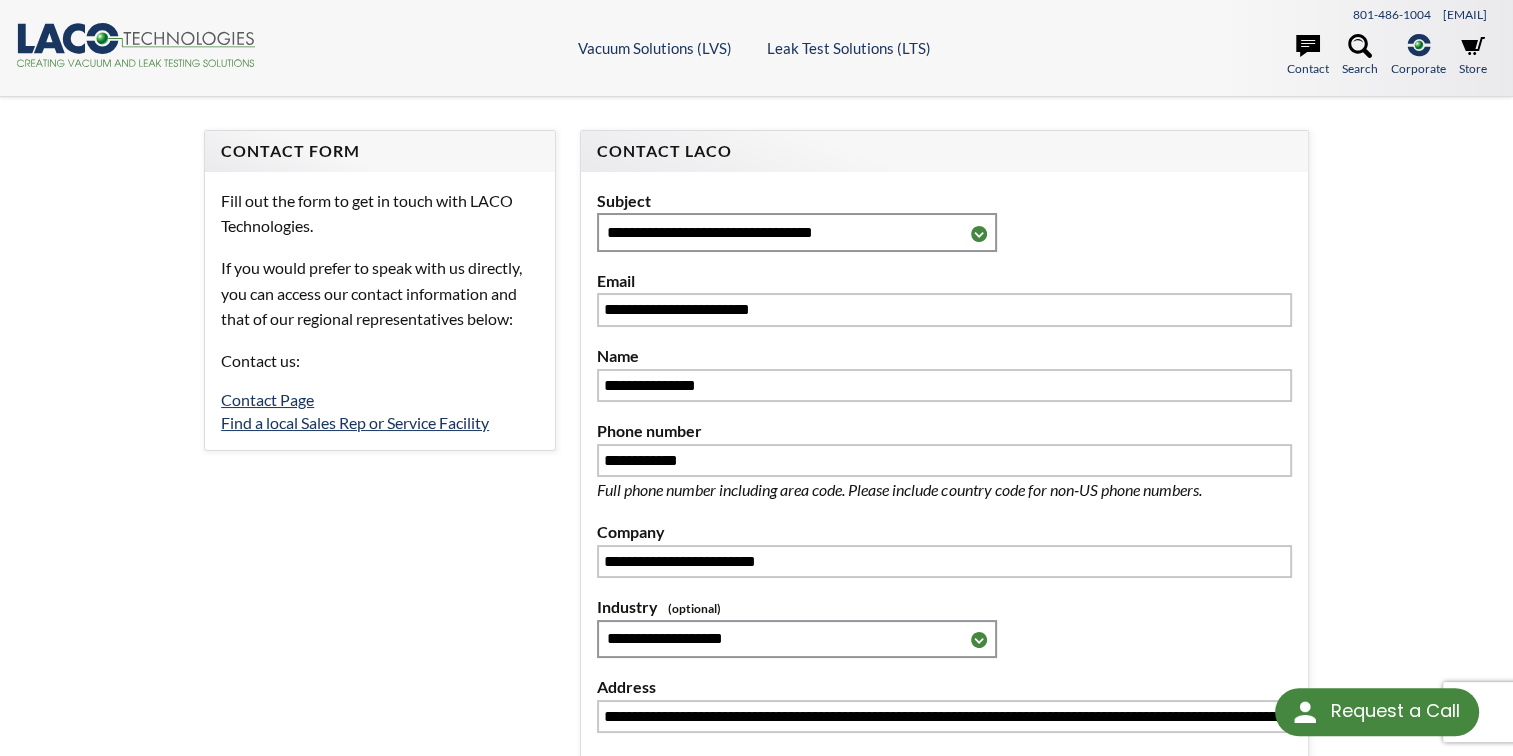 select 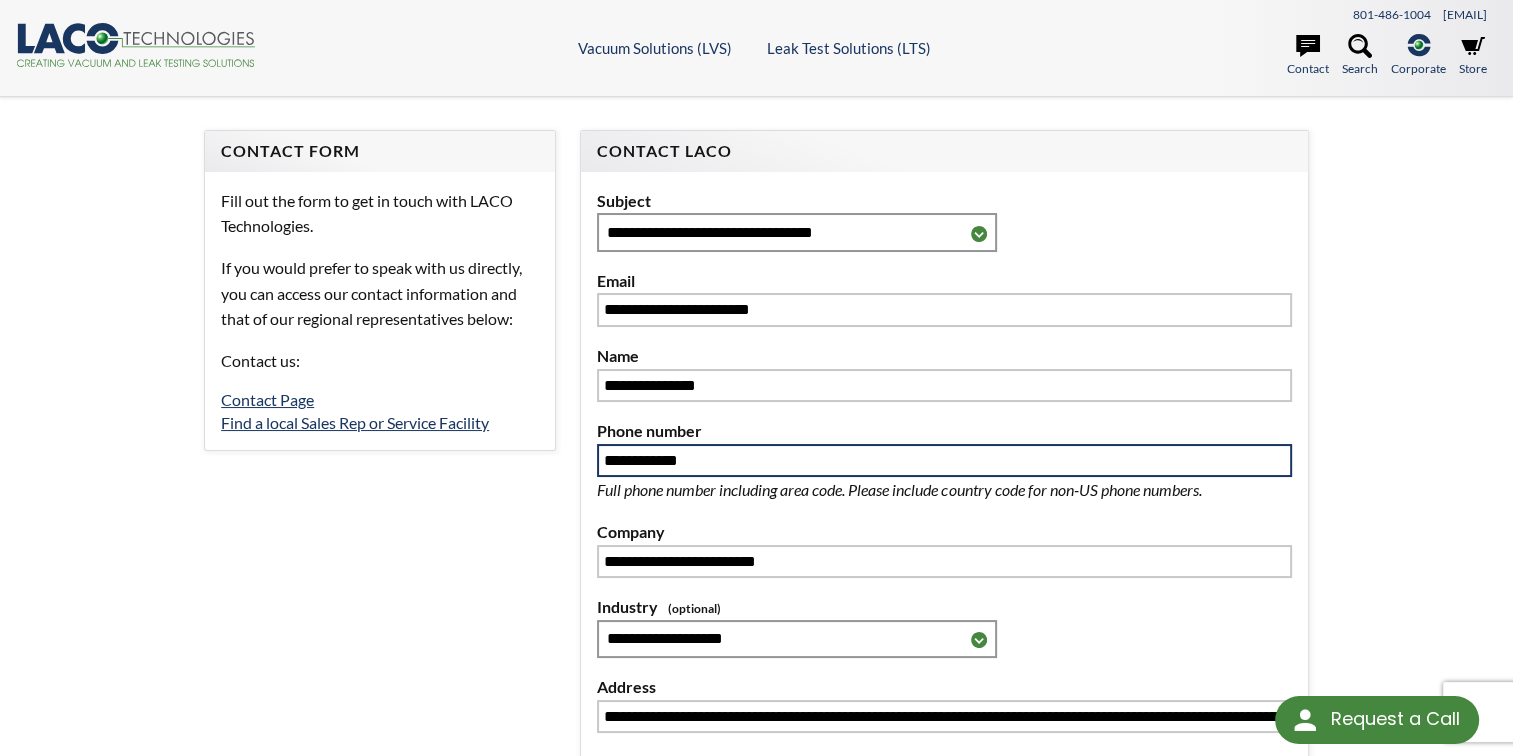 click on "**********" at bounding box center [944, 461] 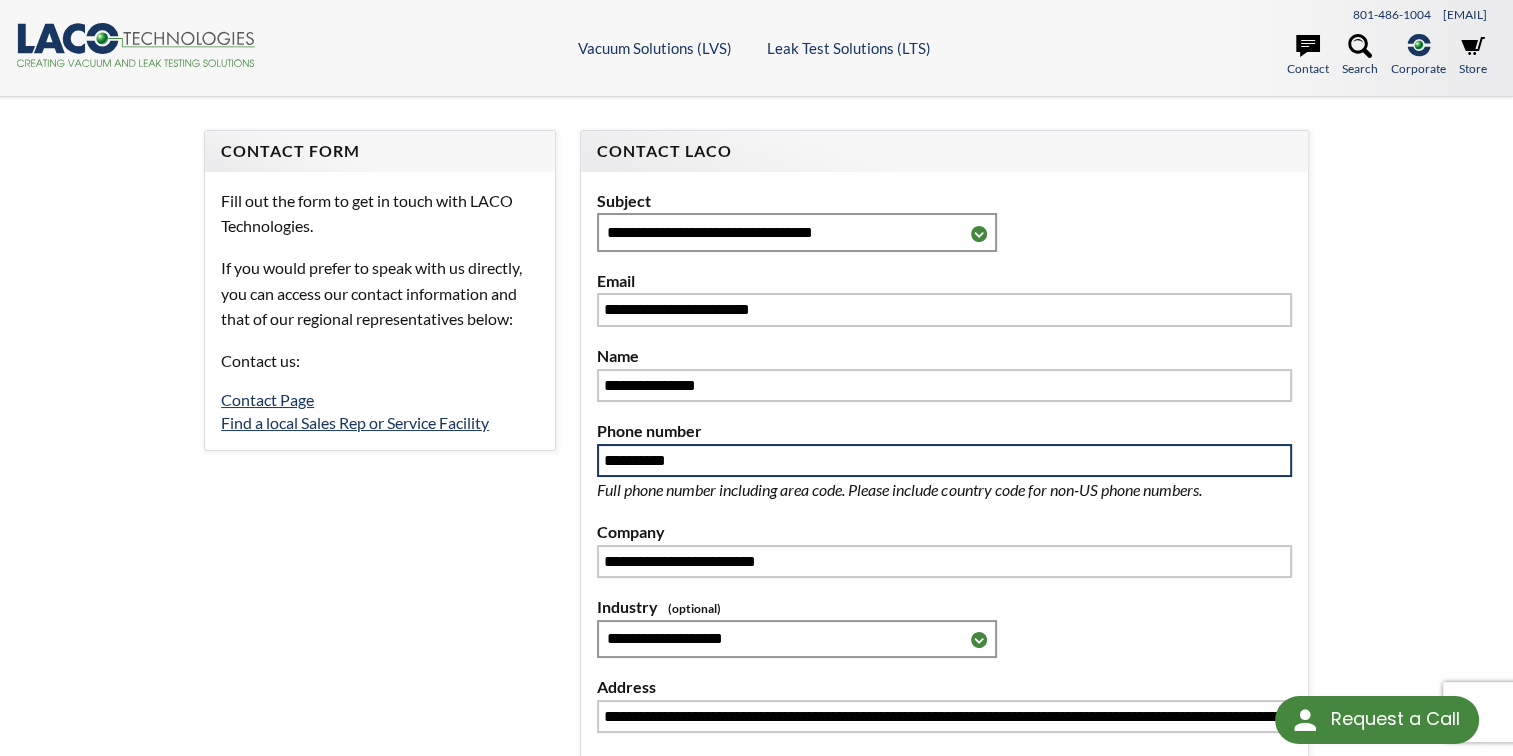 type on "**********" 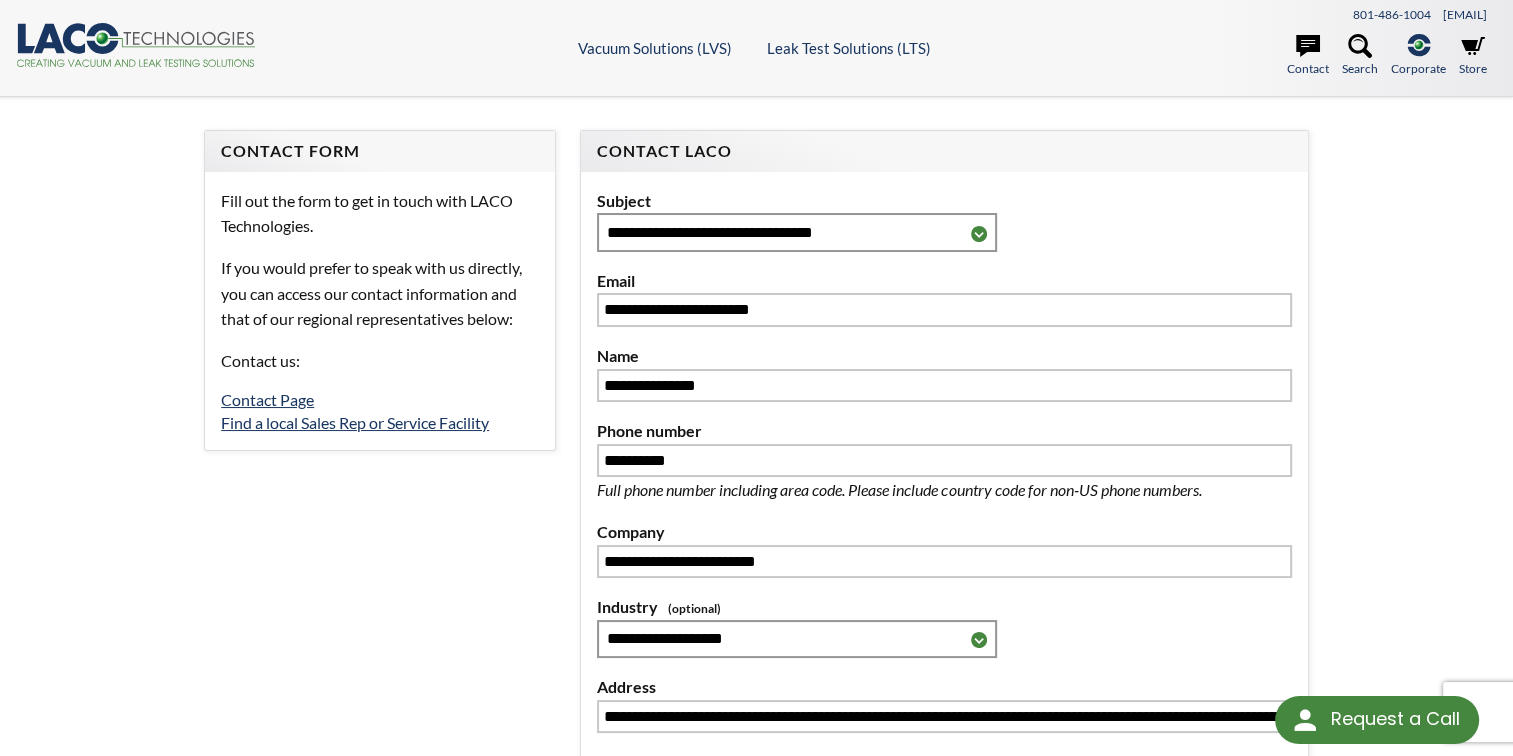click on "**********" at bounding box center (756, 628) 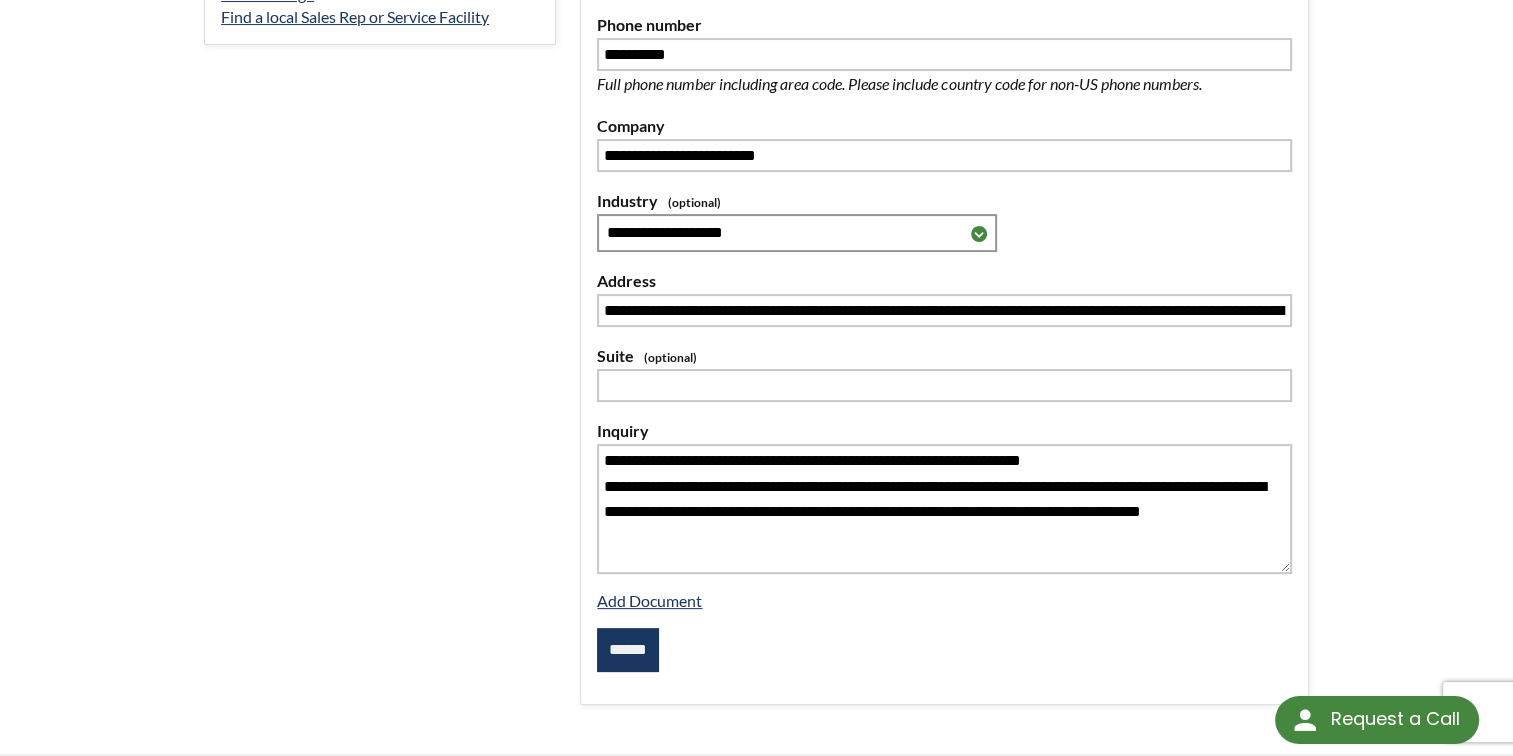scroll, scrollTop: 500, scrollLeft: 0, axis: vertical 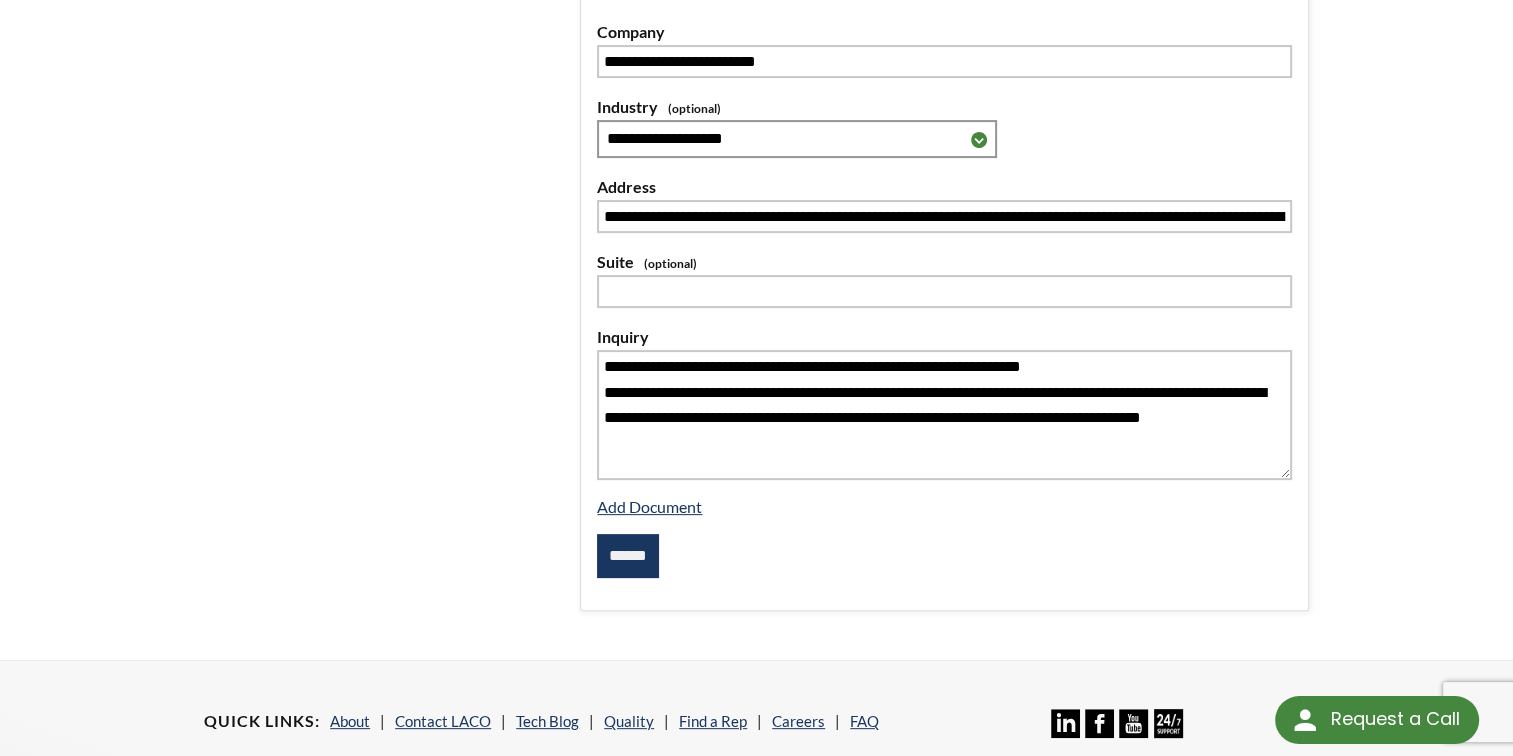 drag, startPoint x: 636, startPoint y: 546, endPoint x: 619, endPoint y: 543, distance: 17.262676 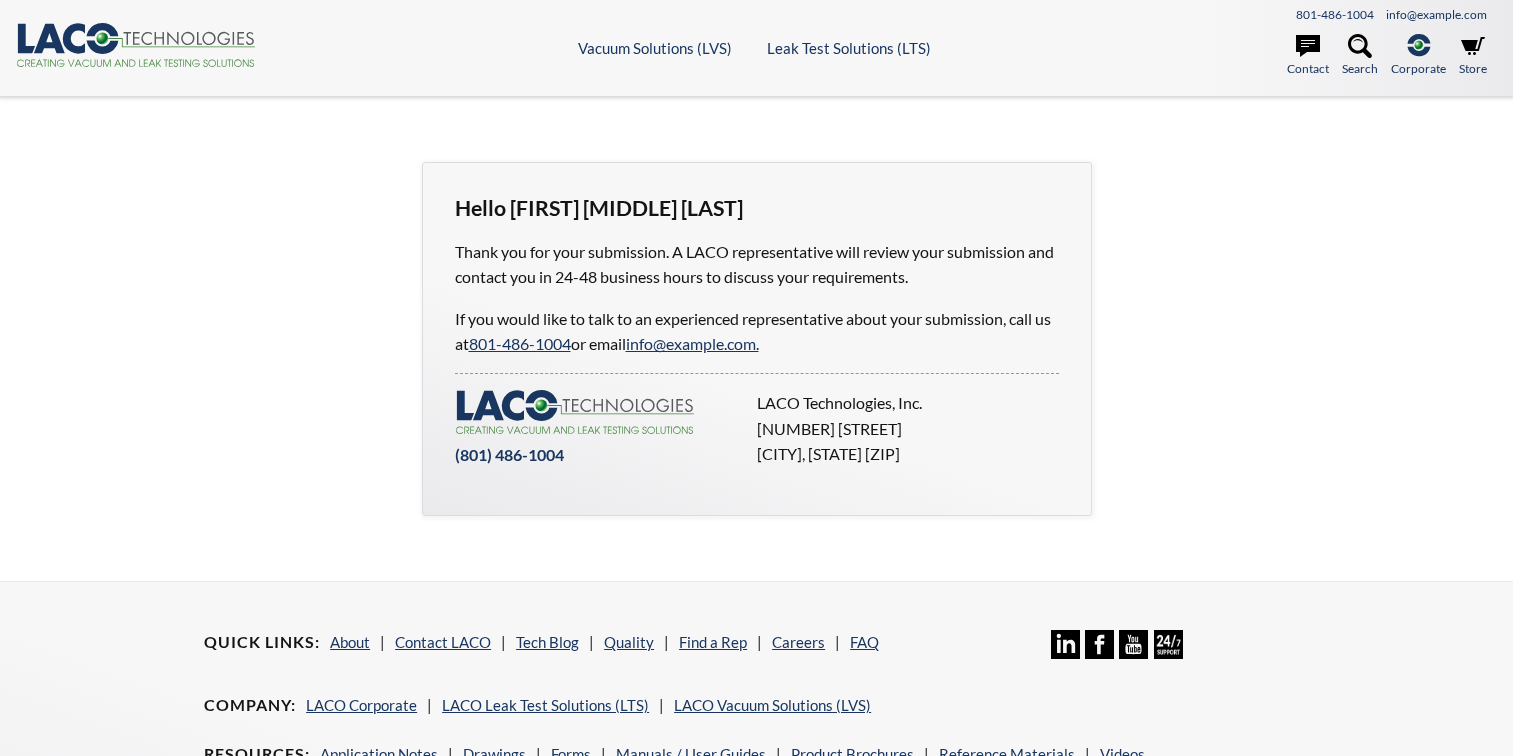 scroll, scrollTop: 0, scrollLeft: 0, axis: both 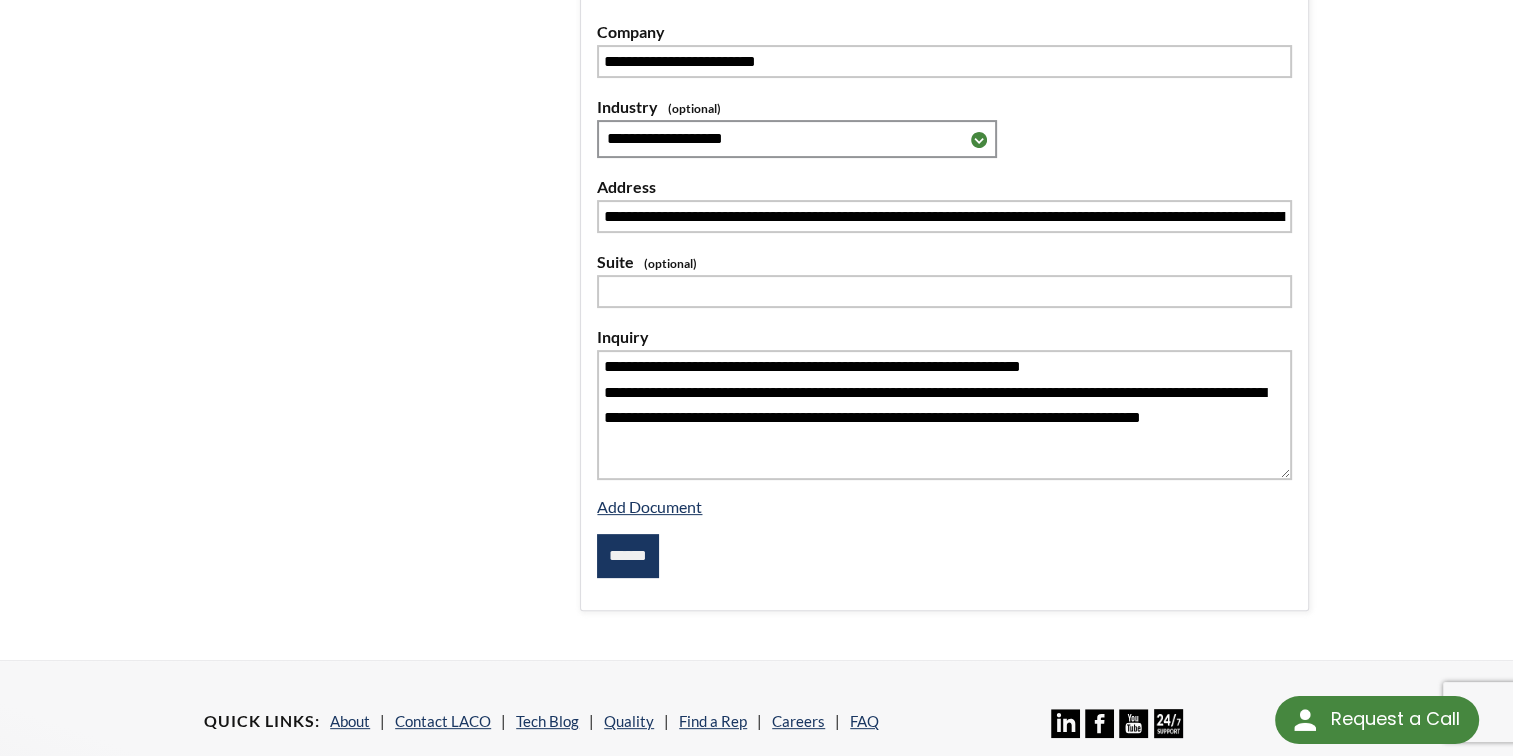 select 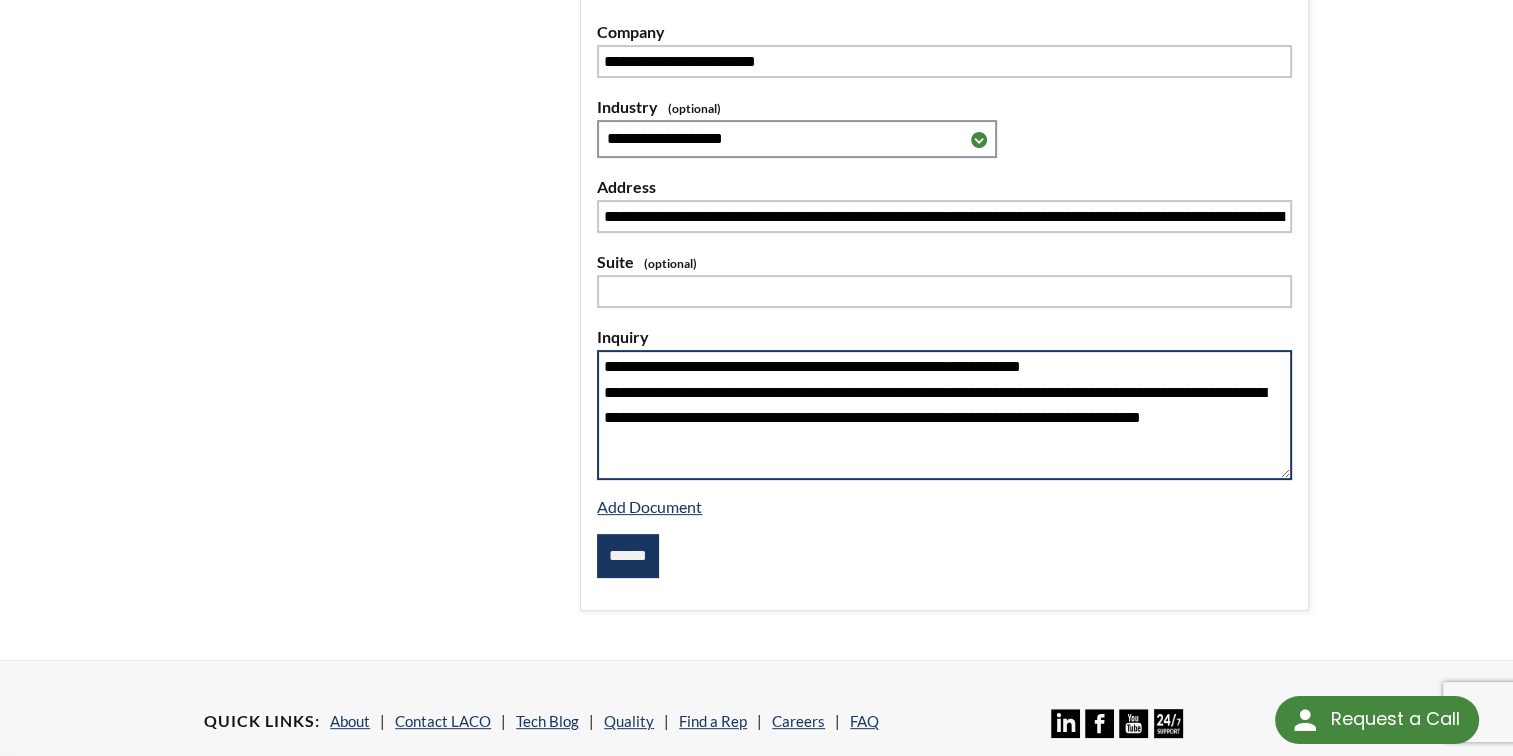 drag, startPoint x: 608, startPoint y: 388, endPoint x: 789, endPoint y: 445, distance: 189.76302 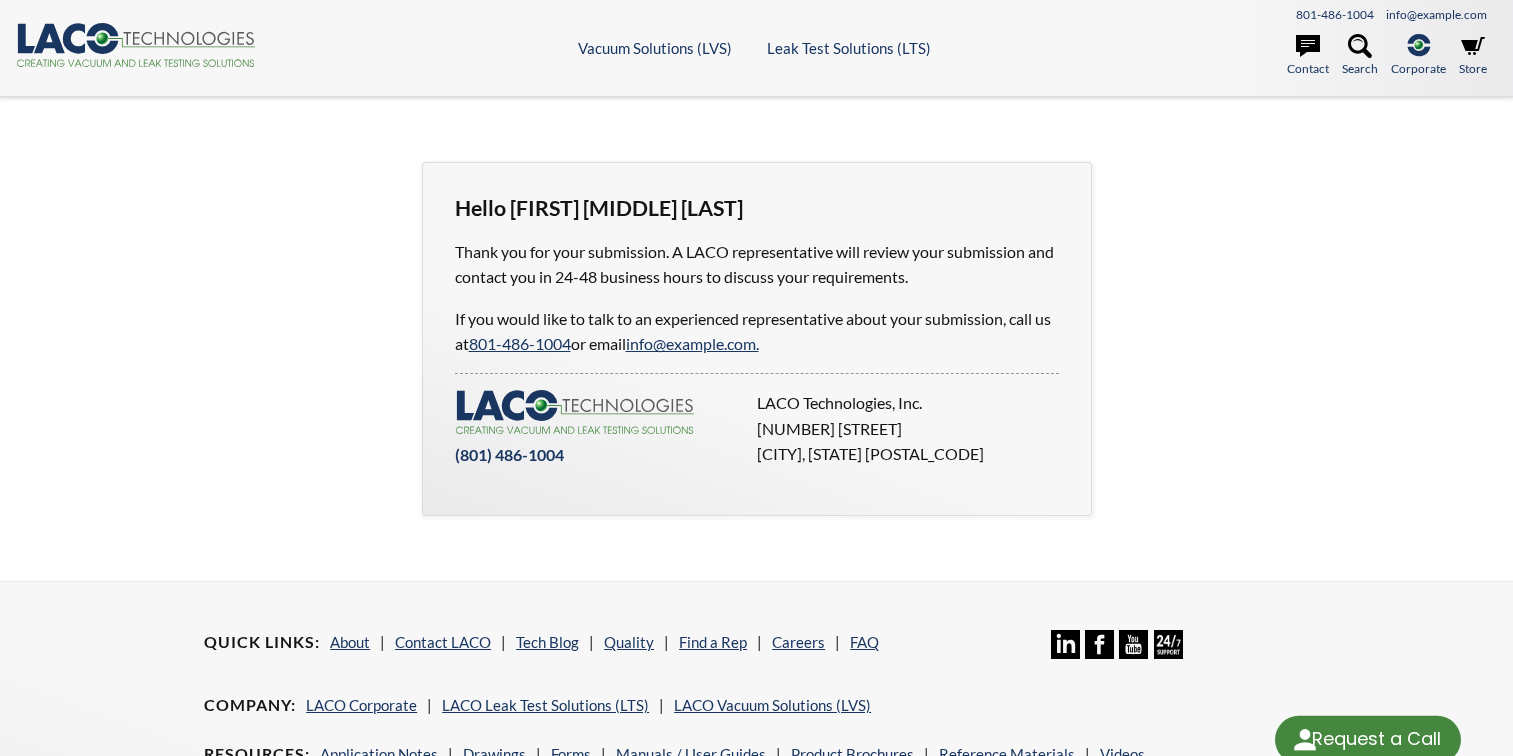 scroll, scrollTop: 0, scrollLeft: 0, axis: both 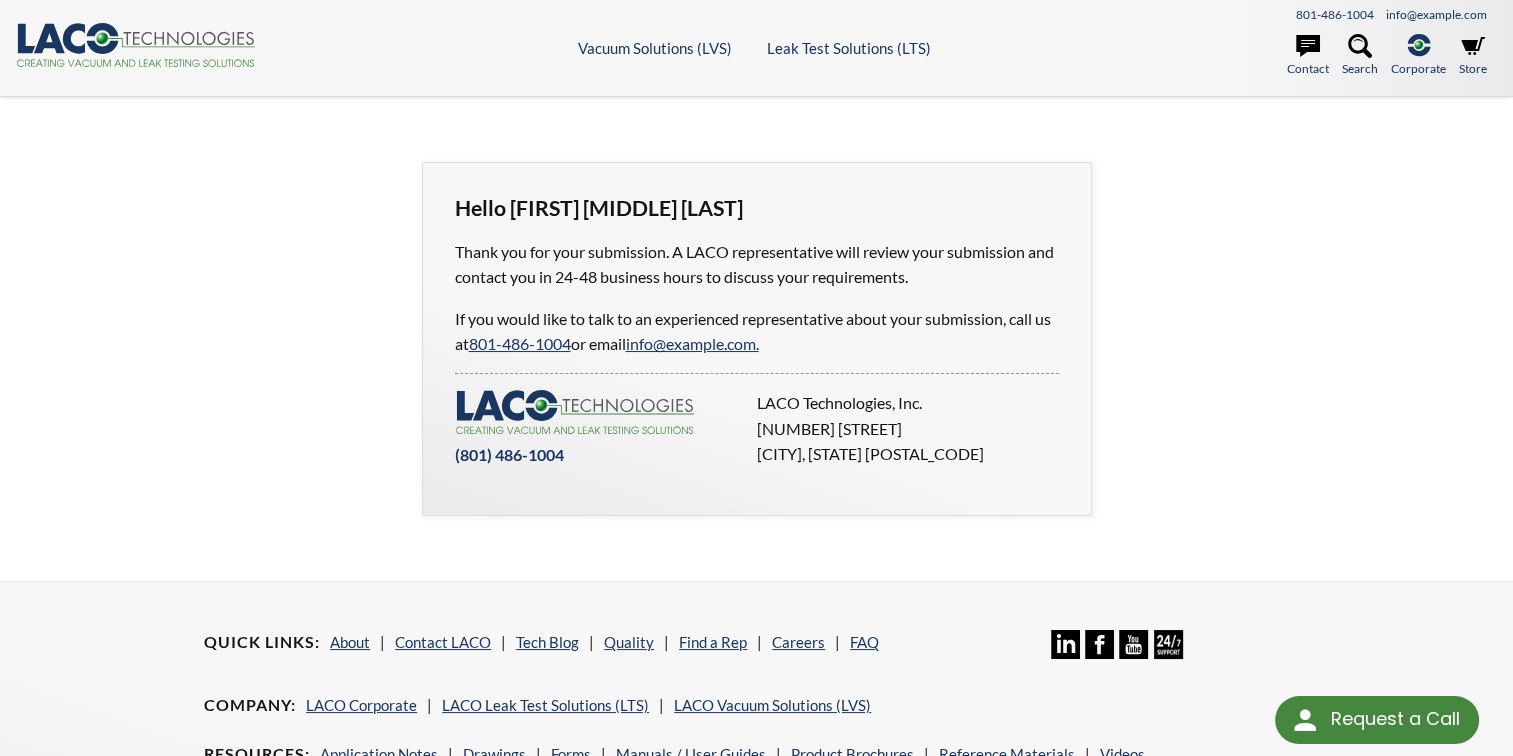 select 